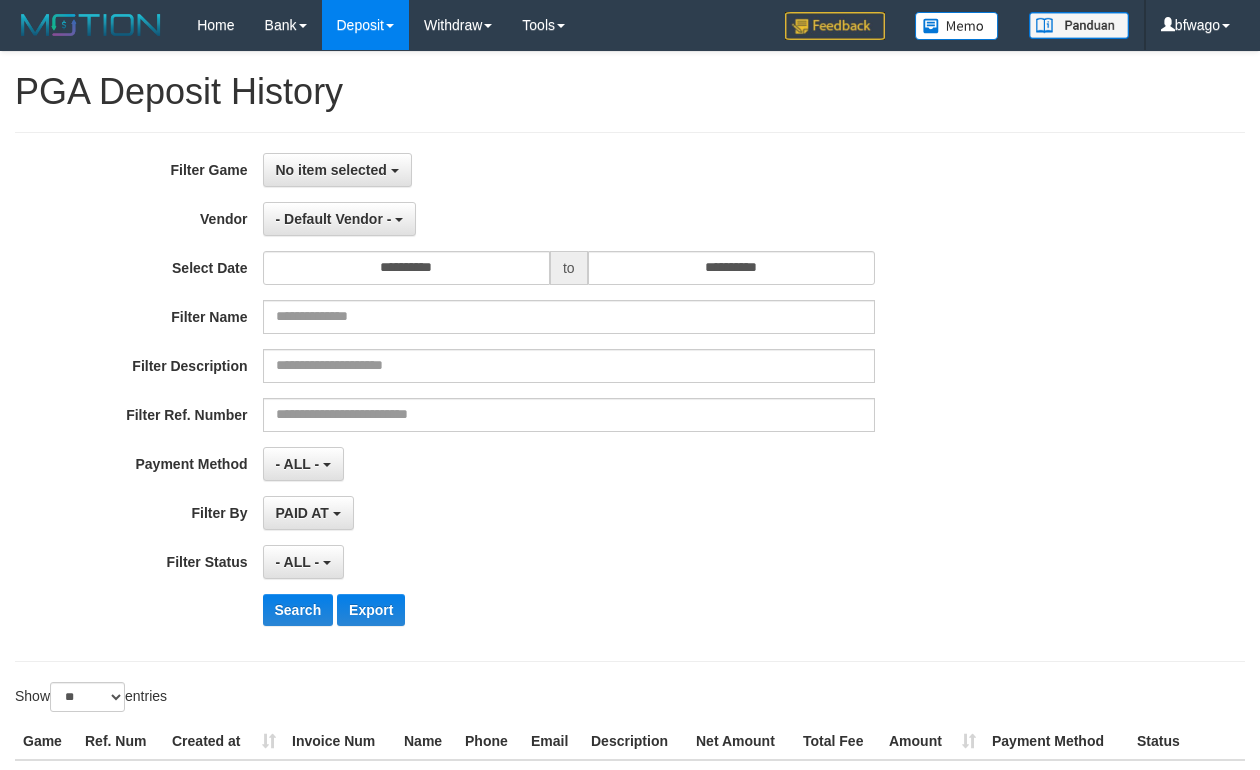 select 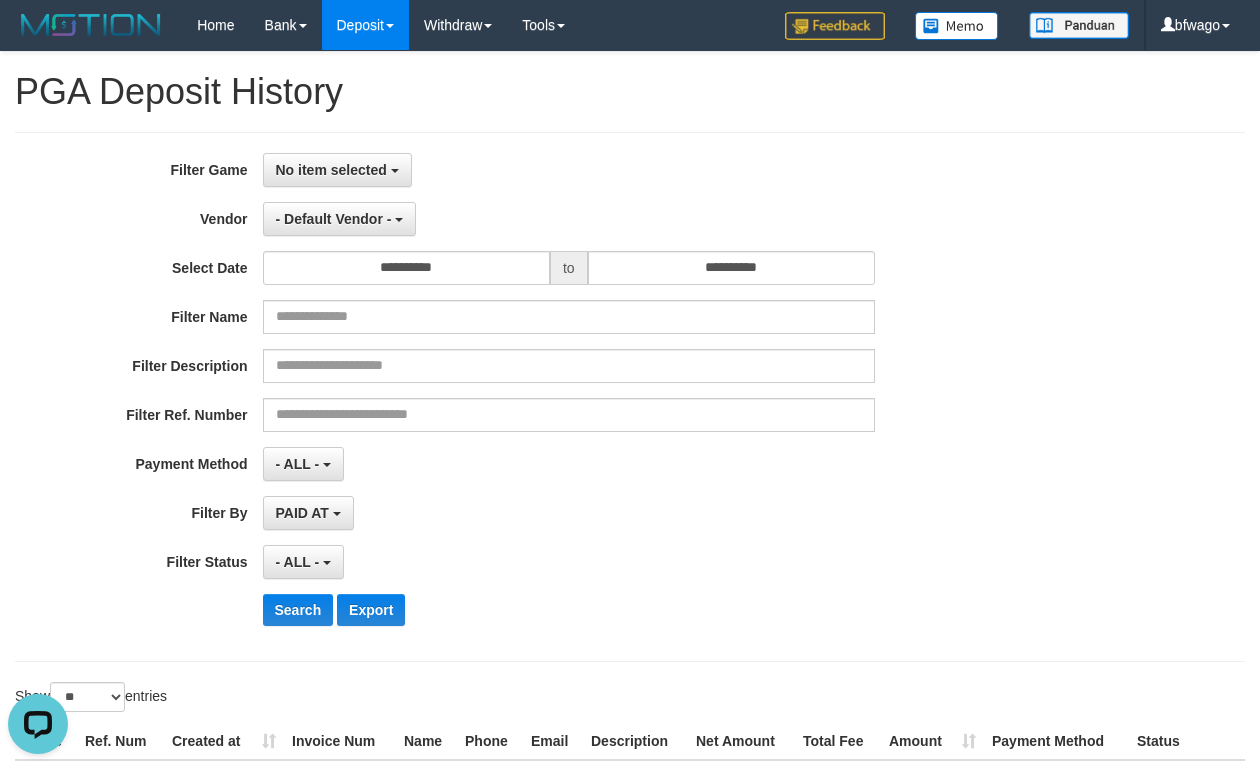 scroll, scrollTop: 0, scrollLeft: 0, axis: both 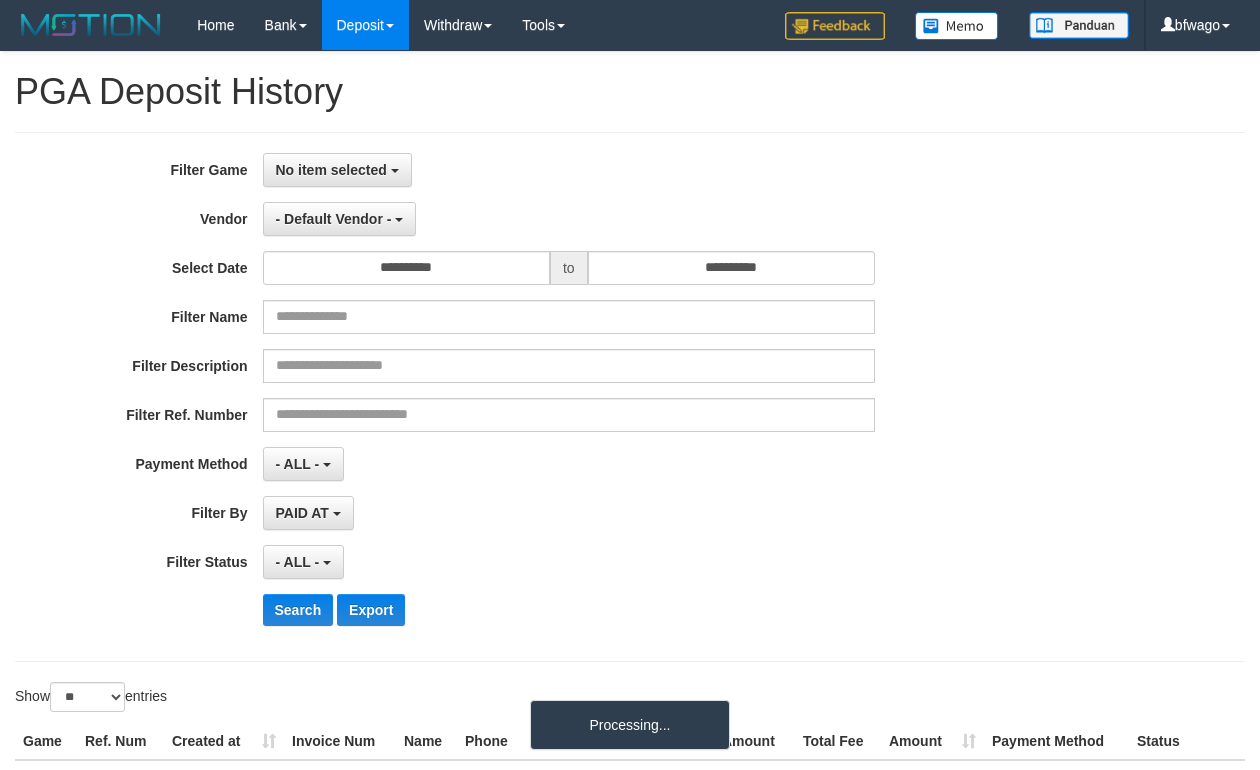 select 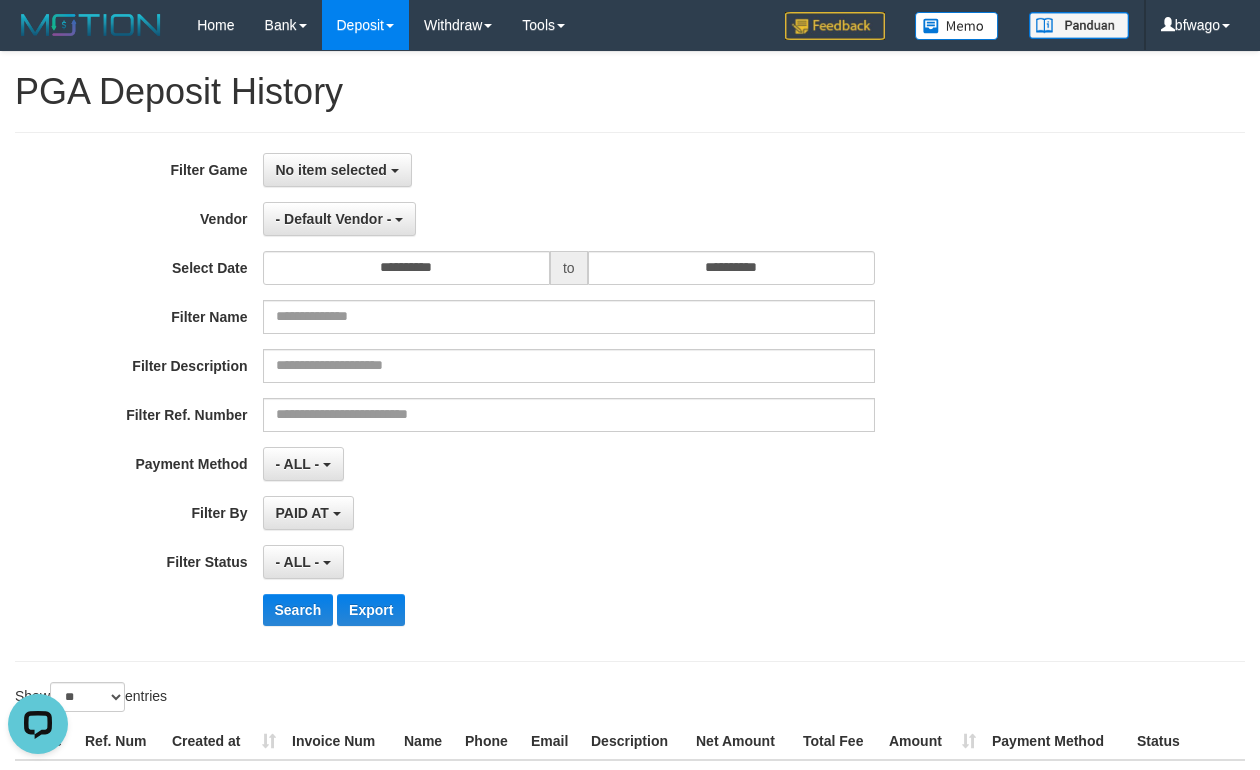 scroll, scrollTop: 0, scrollLeft: 0, axis: both 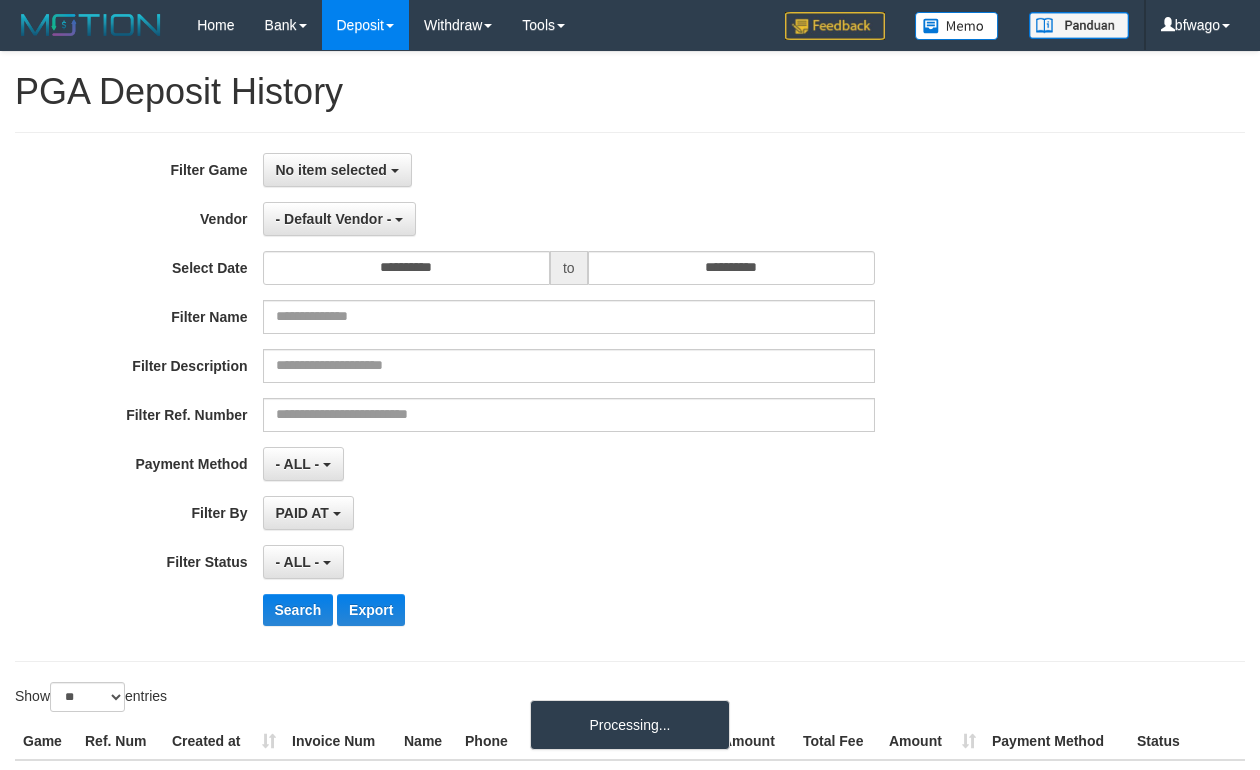 select 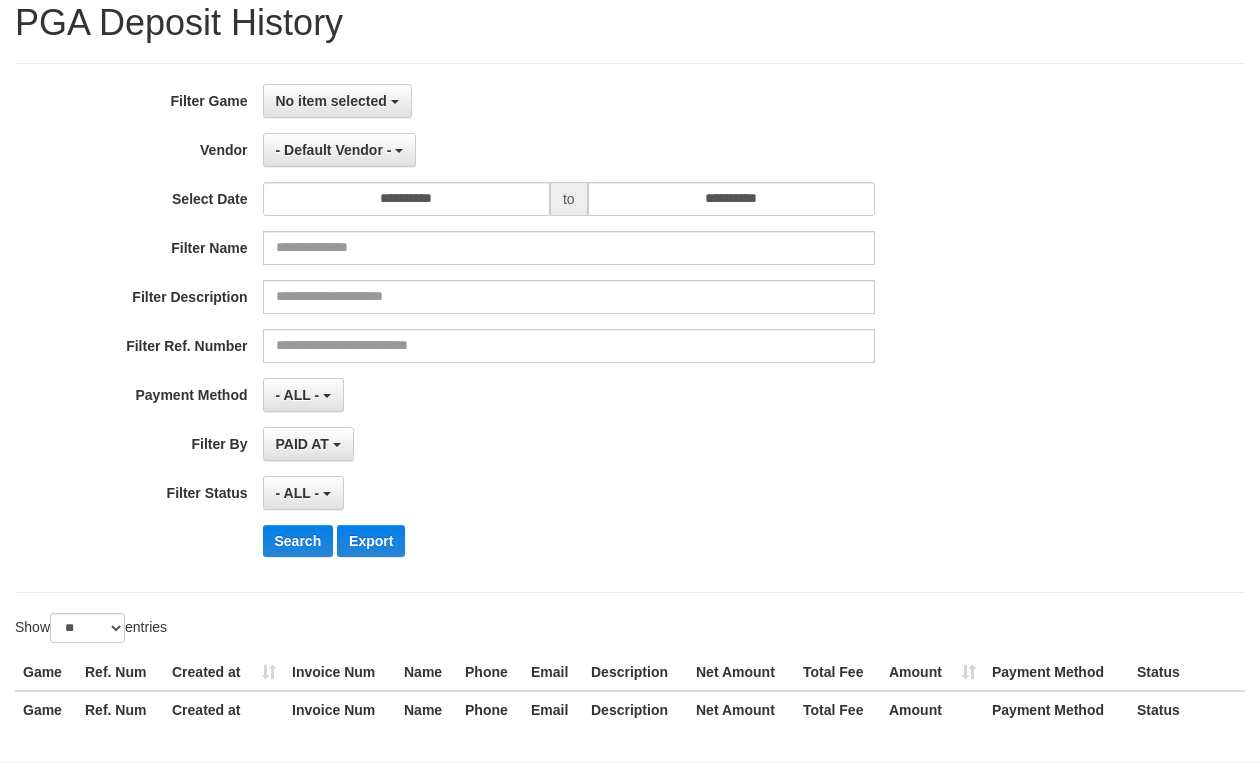 scroll, scrollTop: 100, scrollLeft: 0, axis: vertical 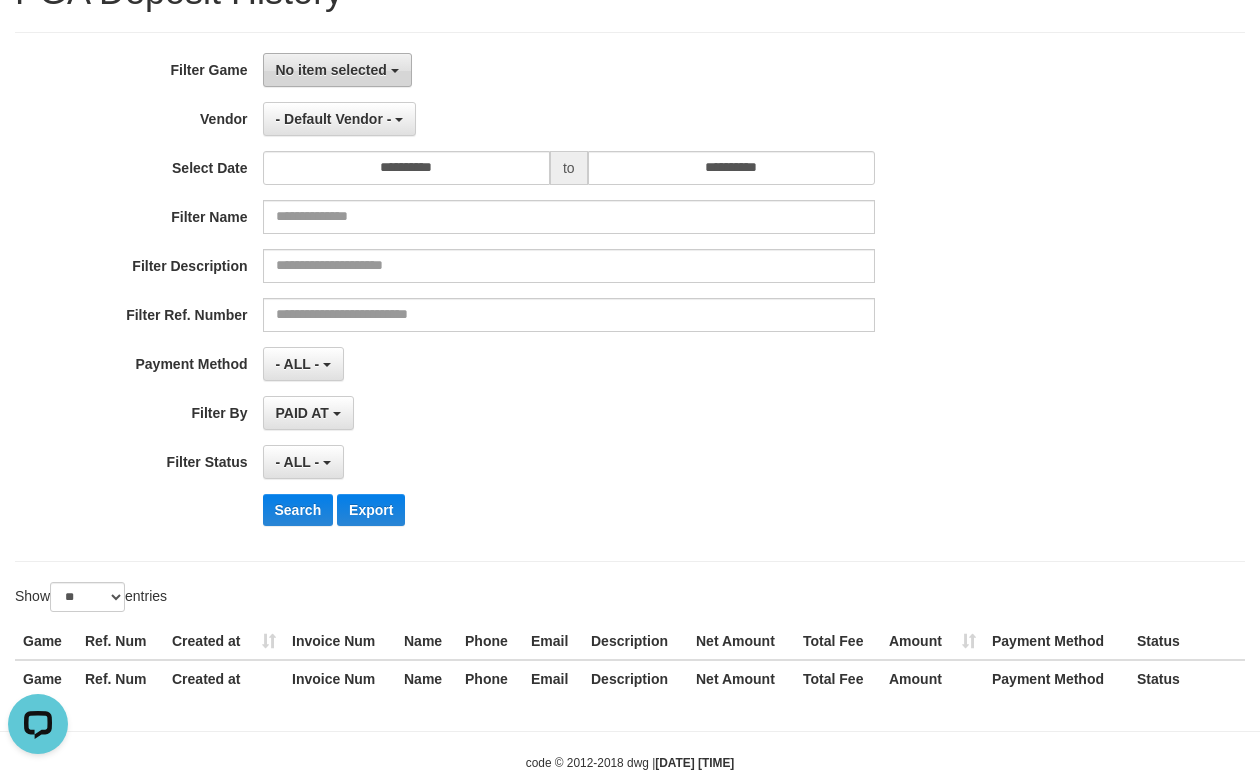 click at bounding box center (395, 71) 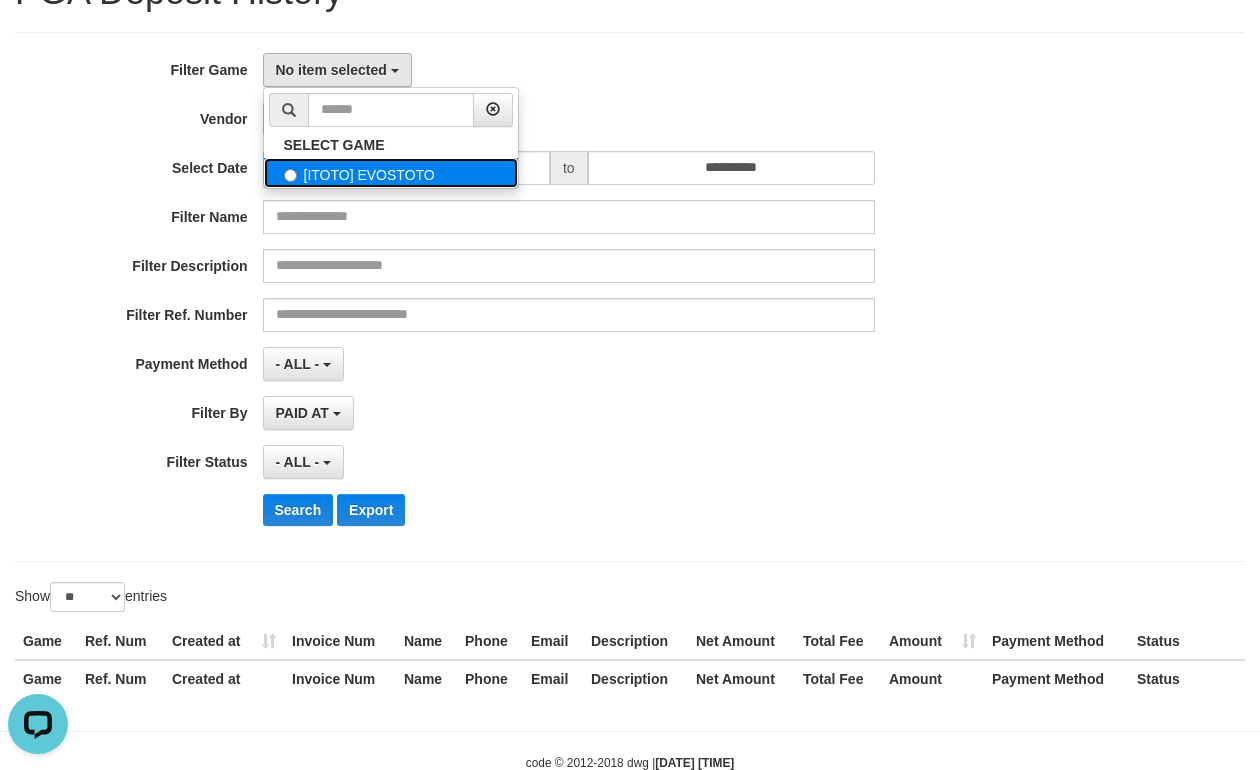click on "[ITOTO] EVOSTOTO" at bounding box center (391, 173) 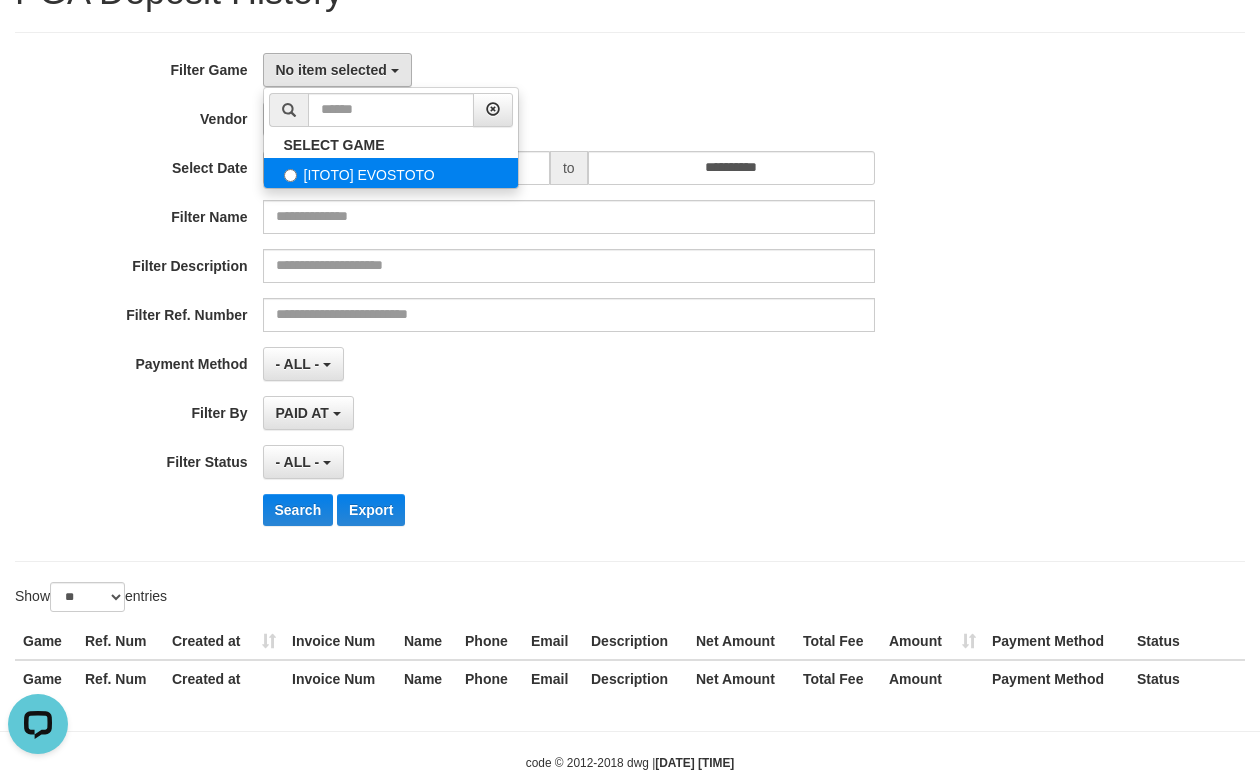 select on "****" 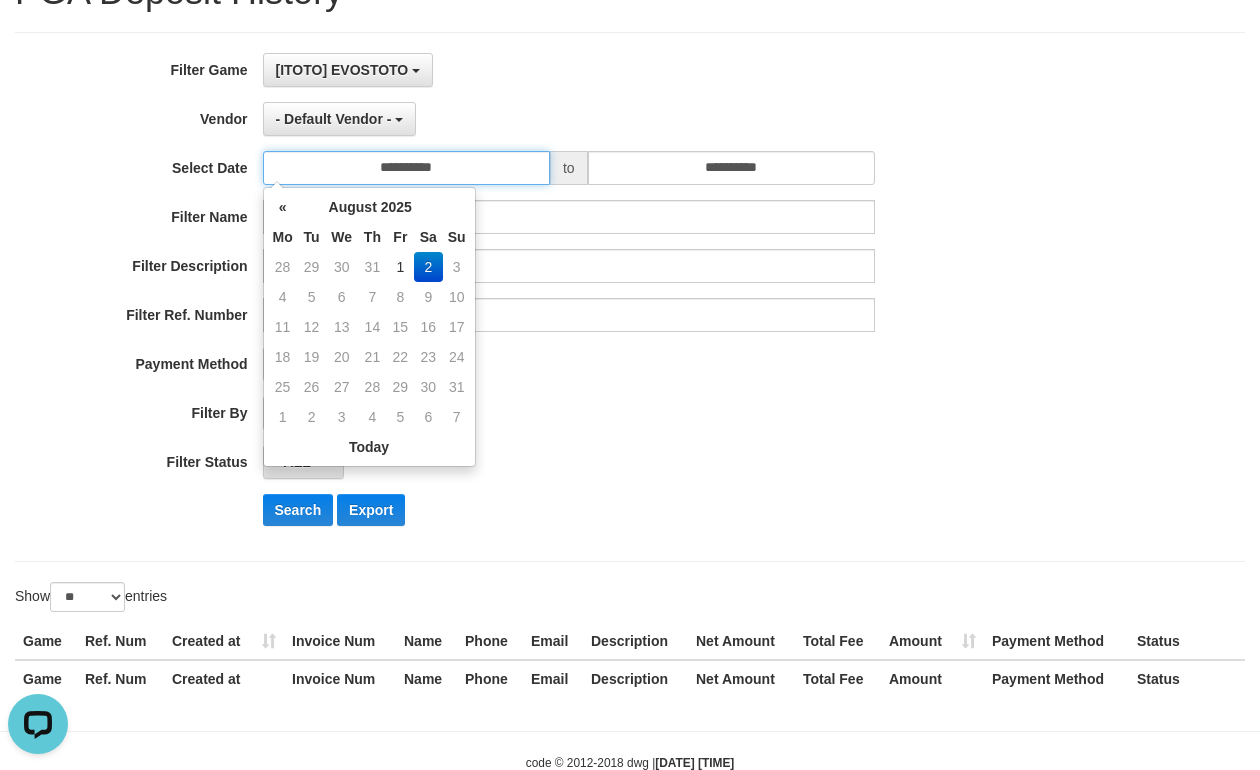 click on "**********" at bounding box center [406, 168] 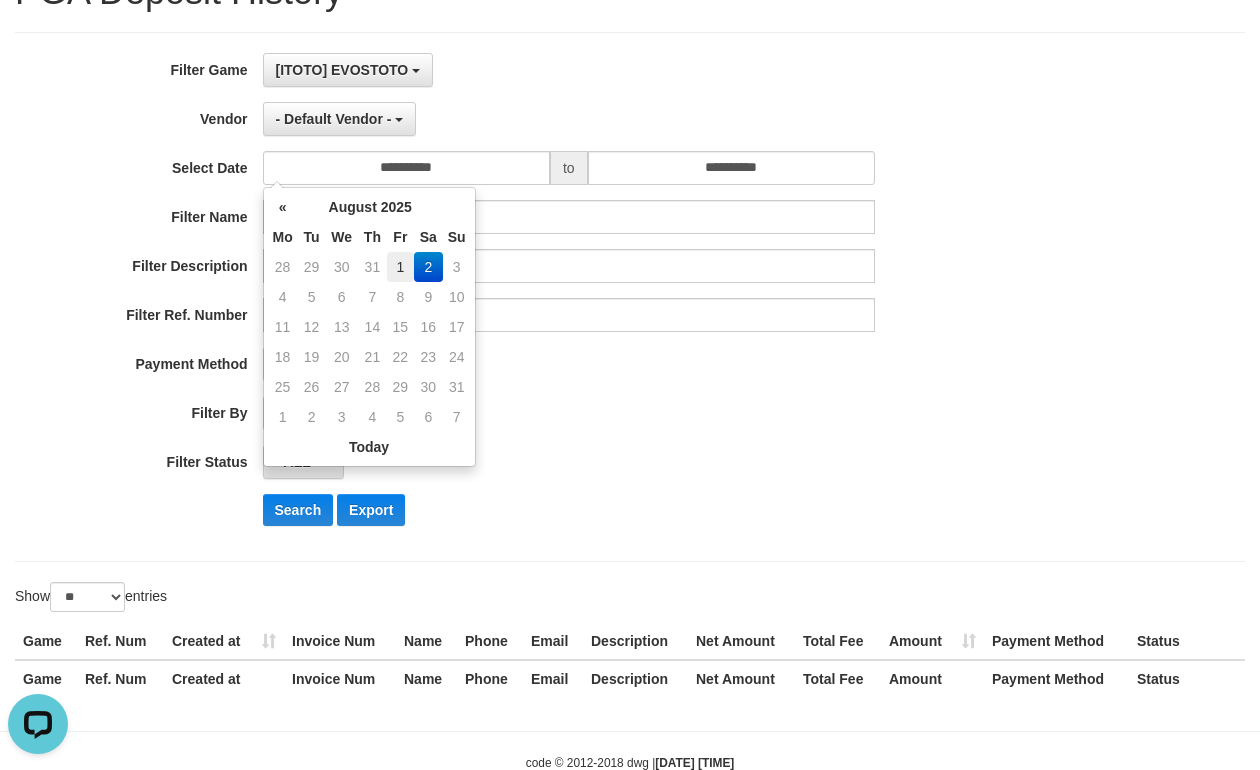 click on "1" at bounding box center (400, 267) 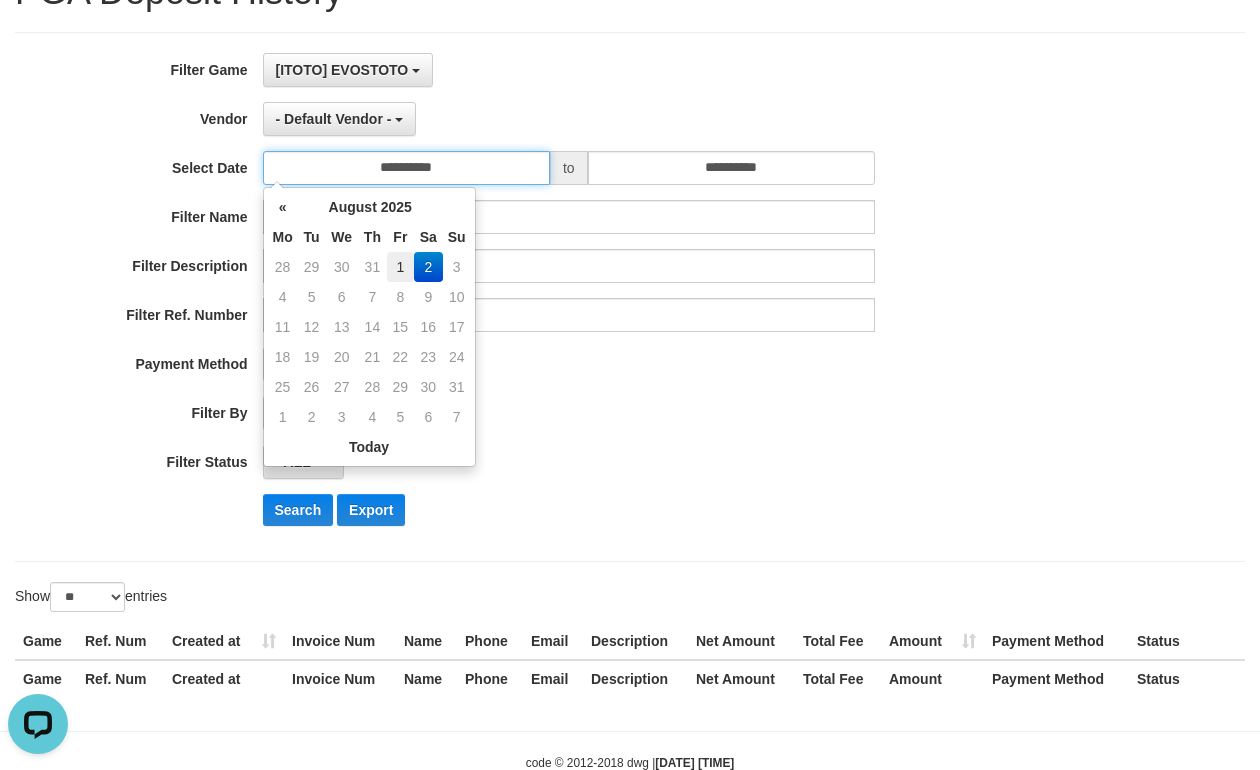 type on "**********" 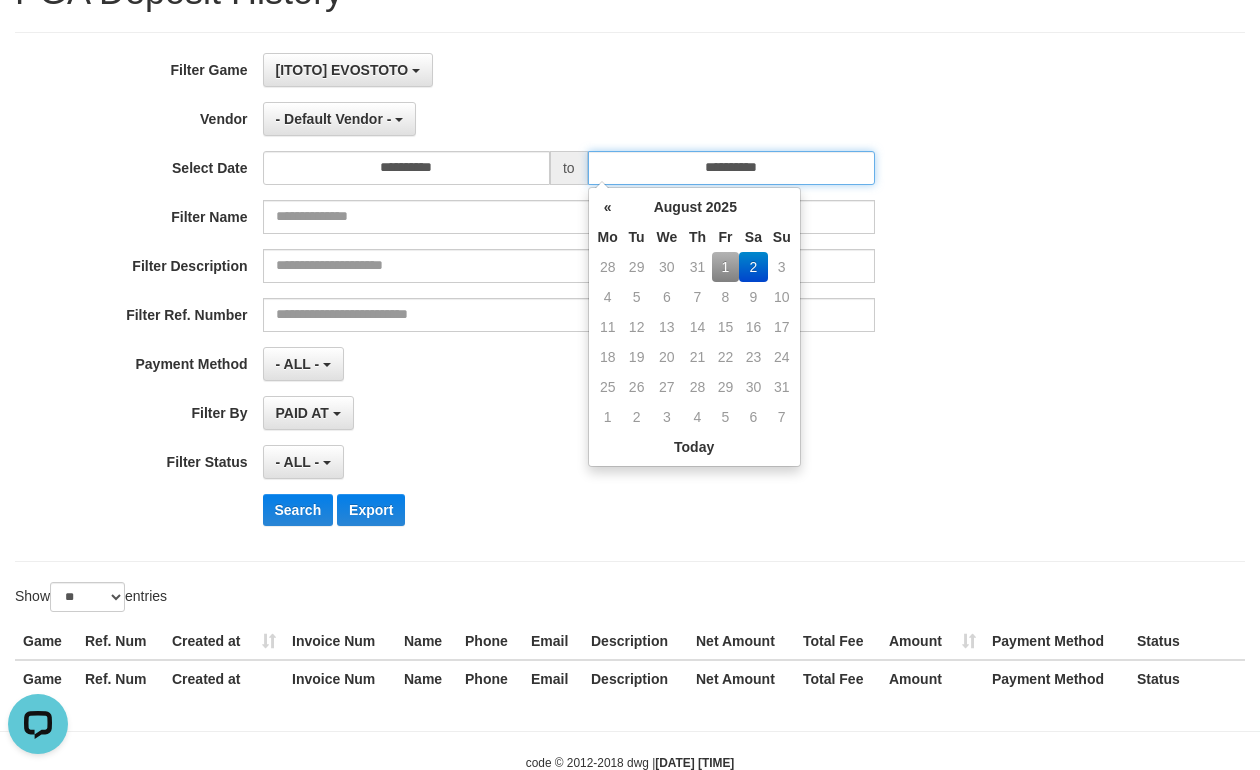 click on "**********" at bounding box center [731, 168] 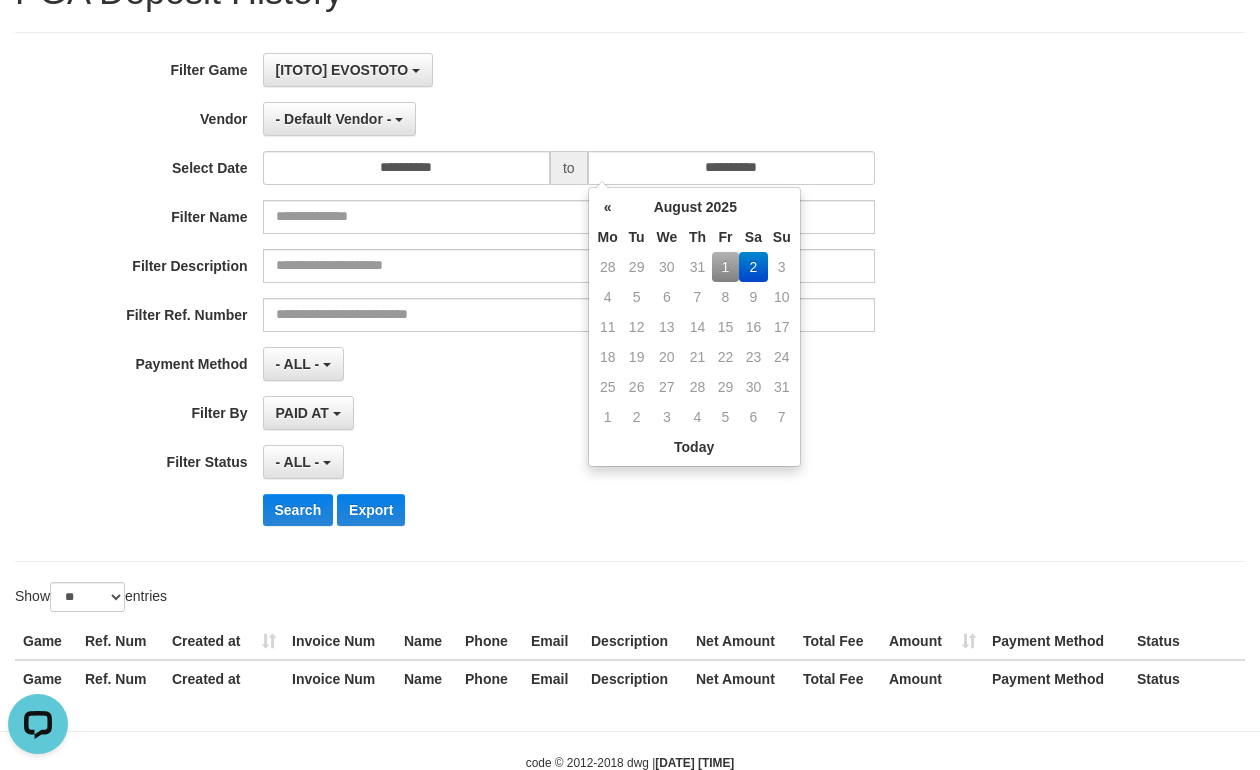 click on "1" at bounding box center [725, 267] 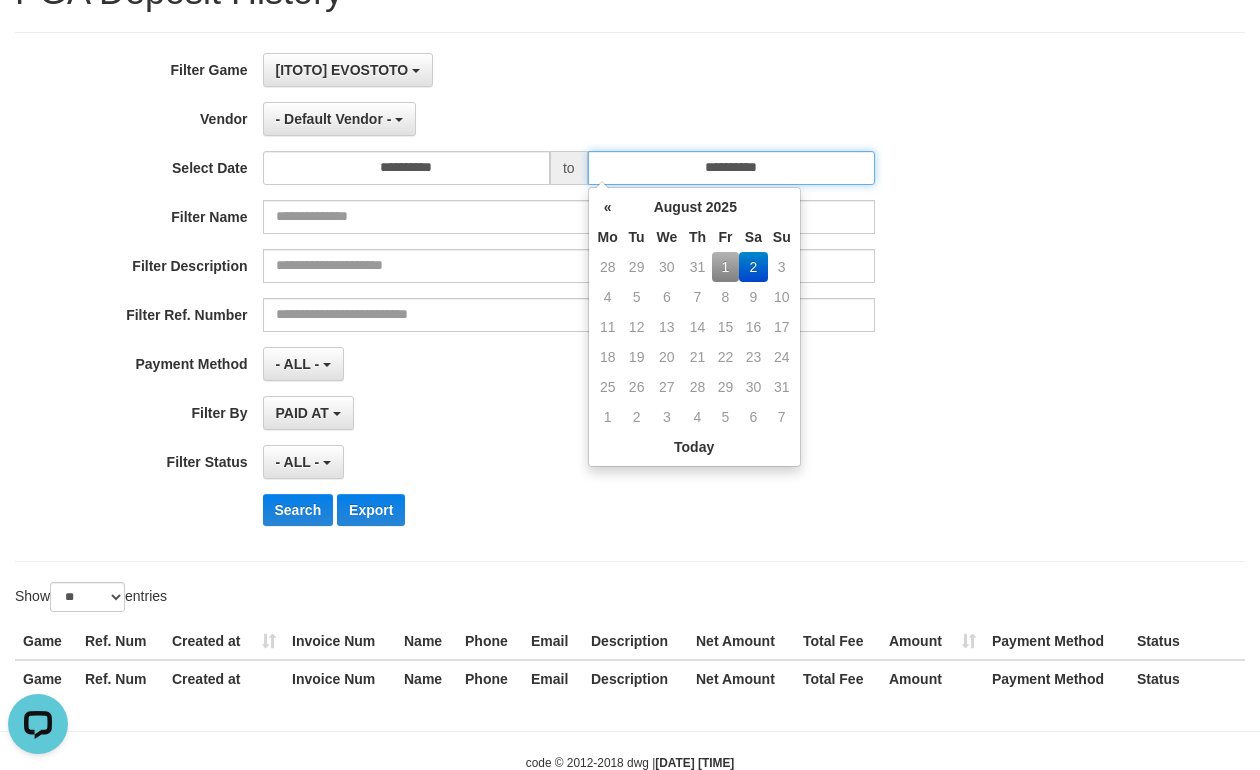 type on "**********" 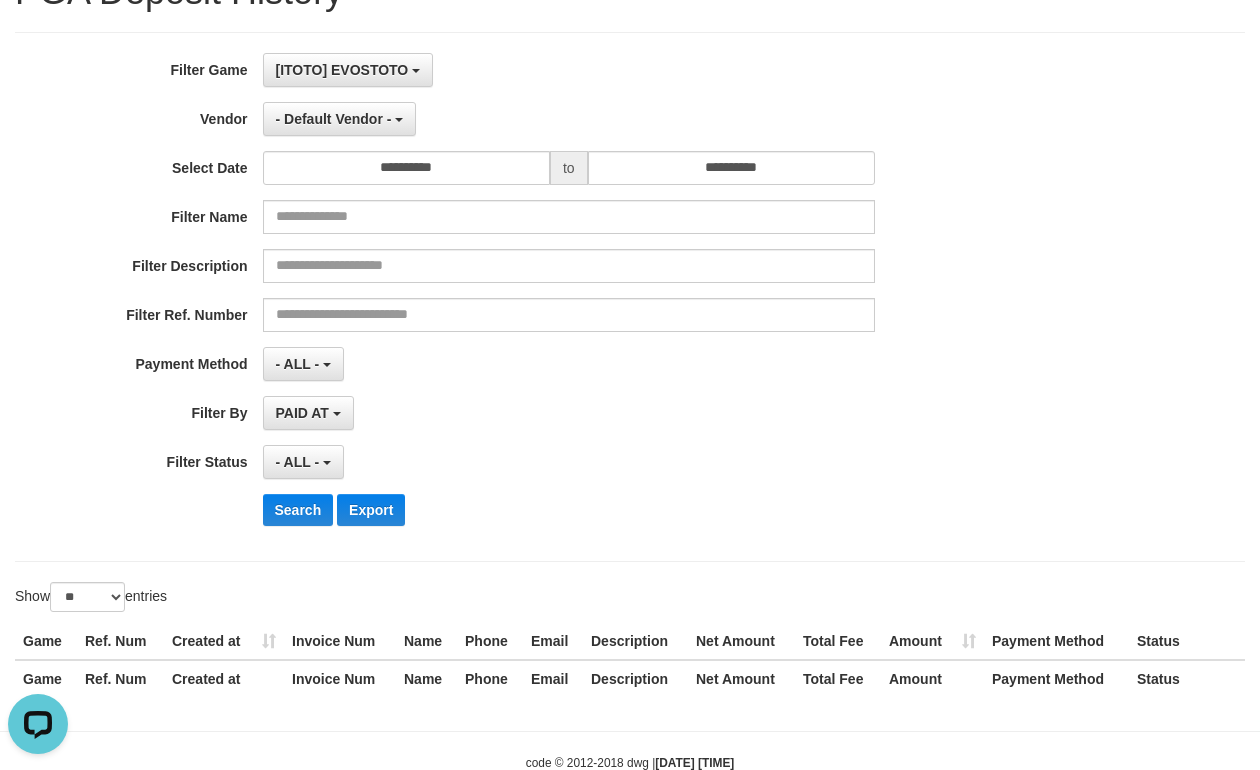 click on "**********" at bounding box center [525, 297] 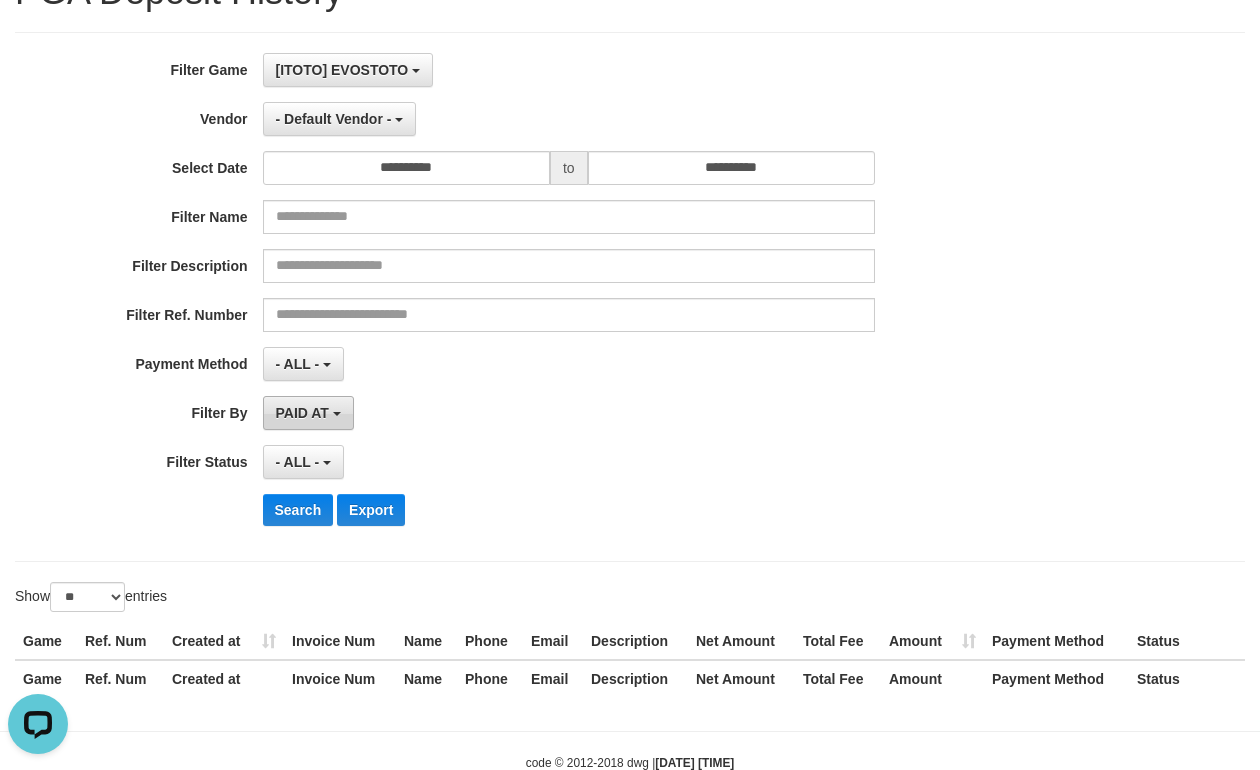 click on "PAID AT" at bounding box center (308, 413) 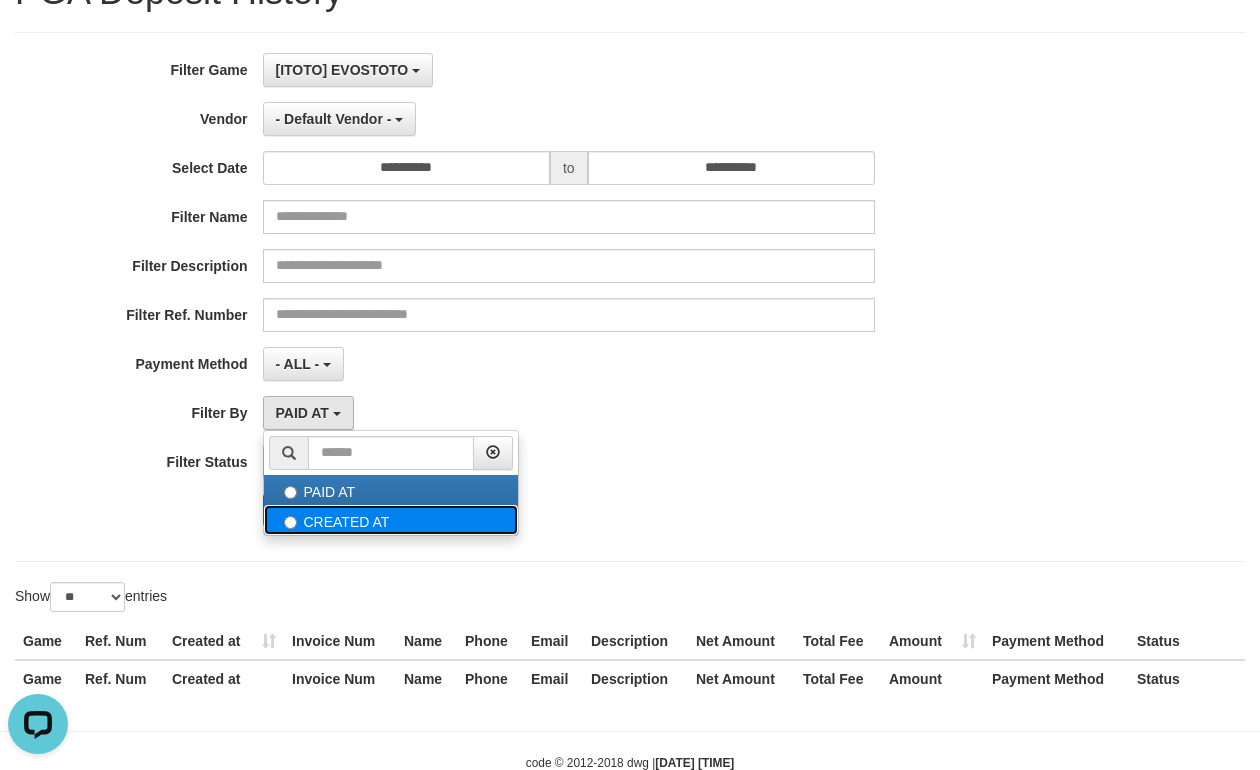 click on "CREATED AT" at bounding box center (391, 520) 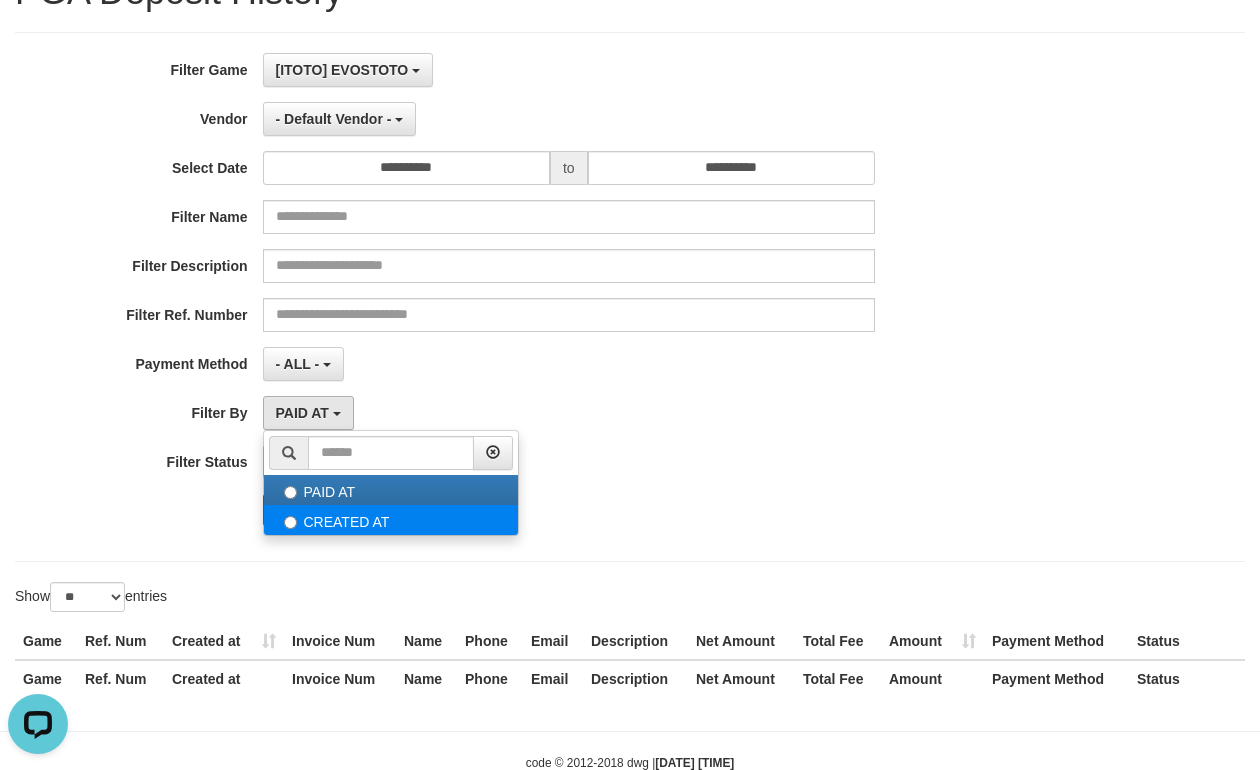 select on "*" 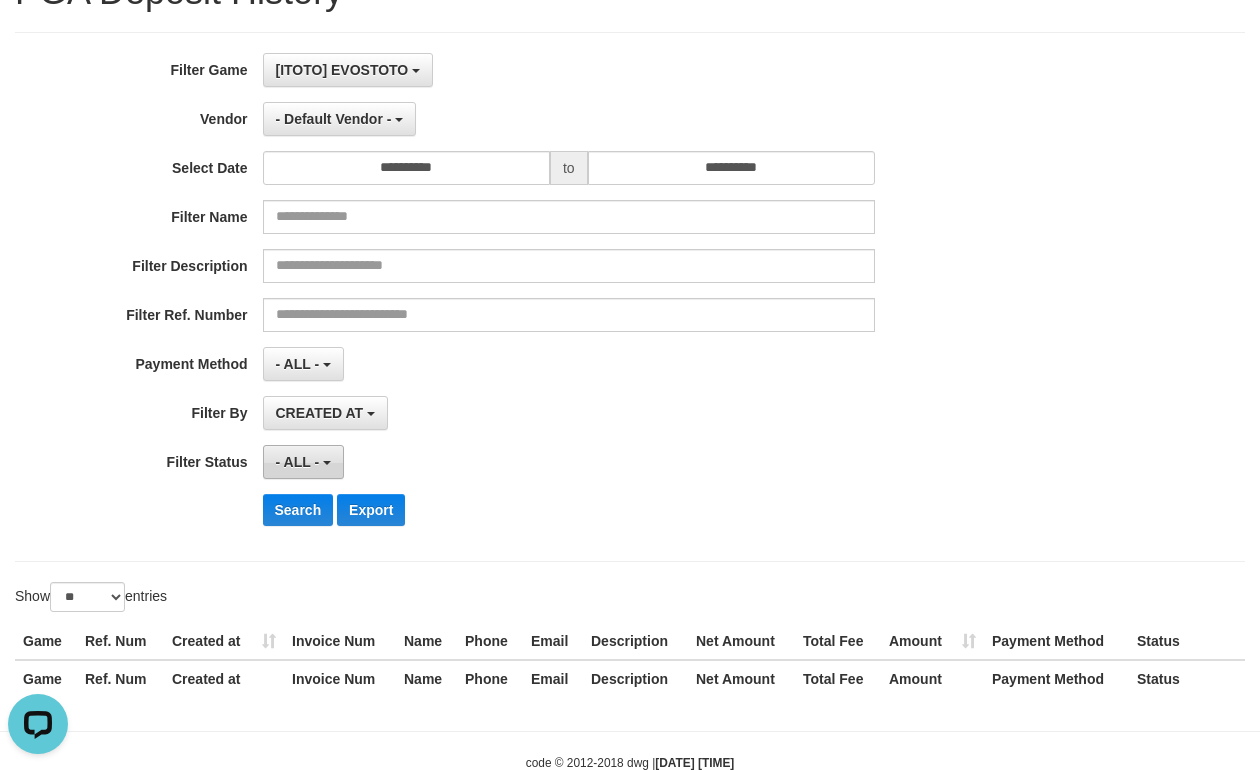 click on "- ALL -" at bounding box center [298, 462] 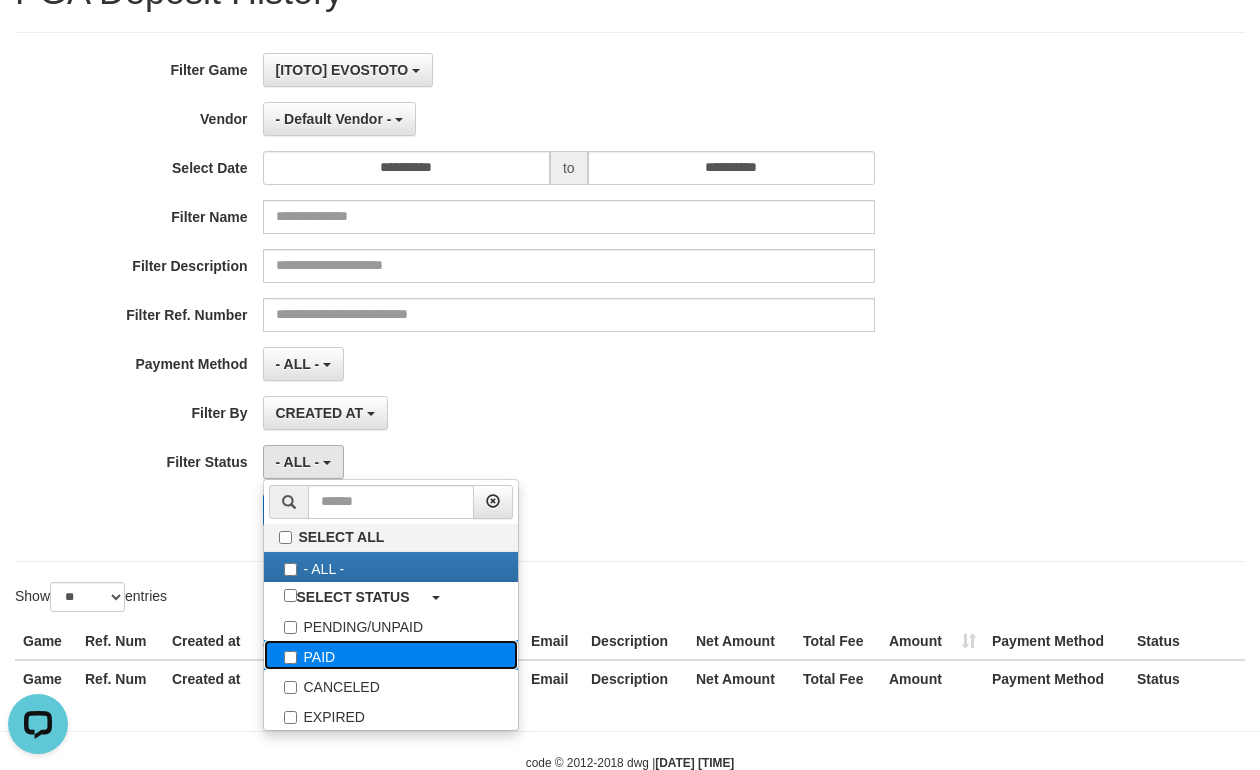 click on "PAID" at bounding box center [391, 655] 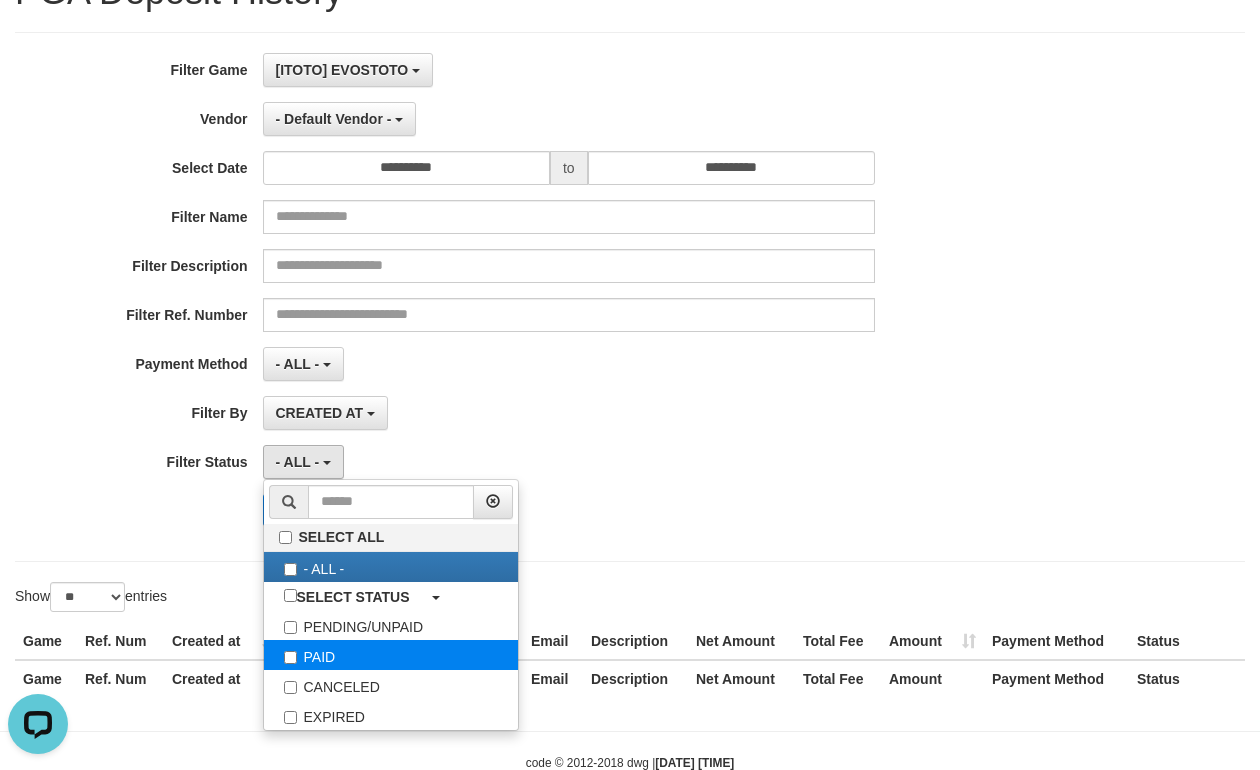 select on "*" 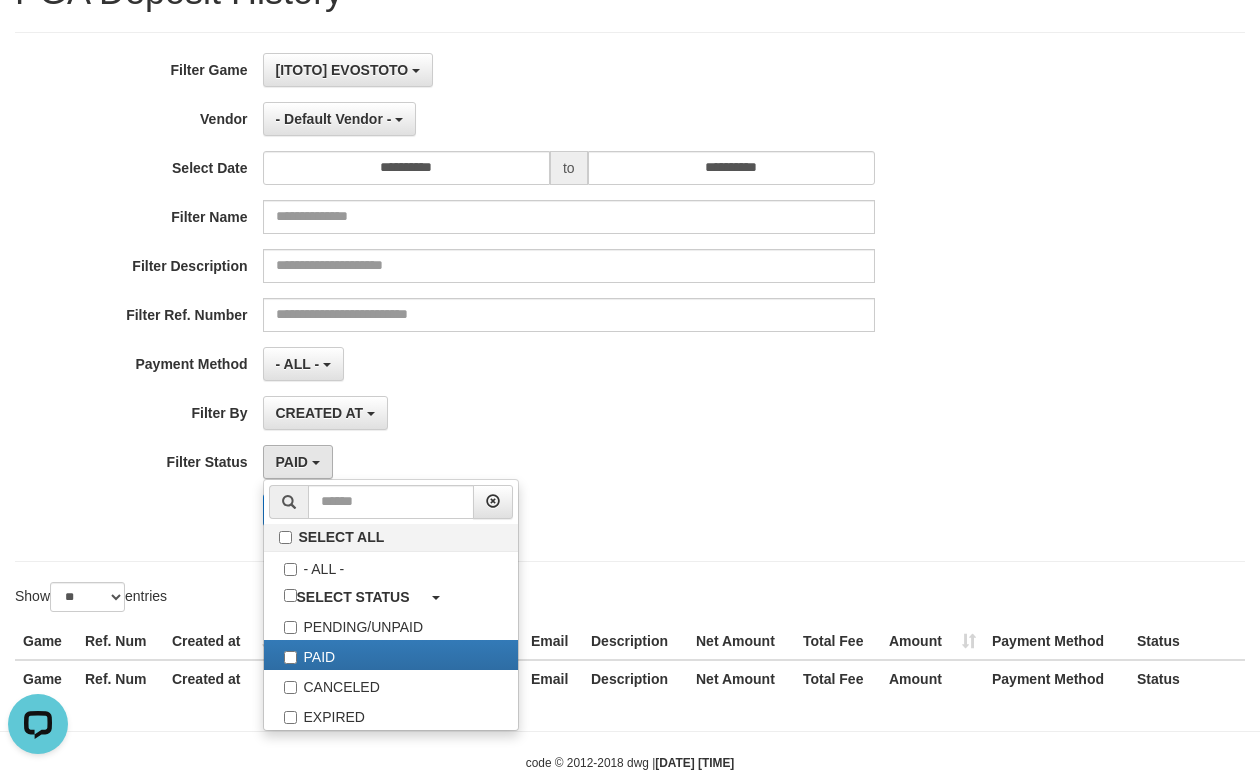 click on "PAID								    SELECT ALL  - ALL -  SELECT STATUS
PENDING/UNPAID
PAID
CANCELED
EXPIRED" at bounding box center (569, 462) 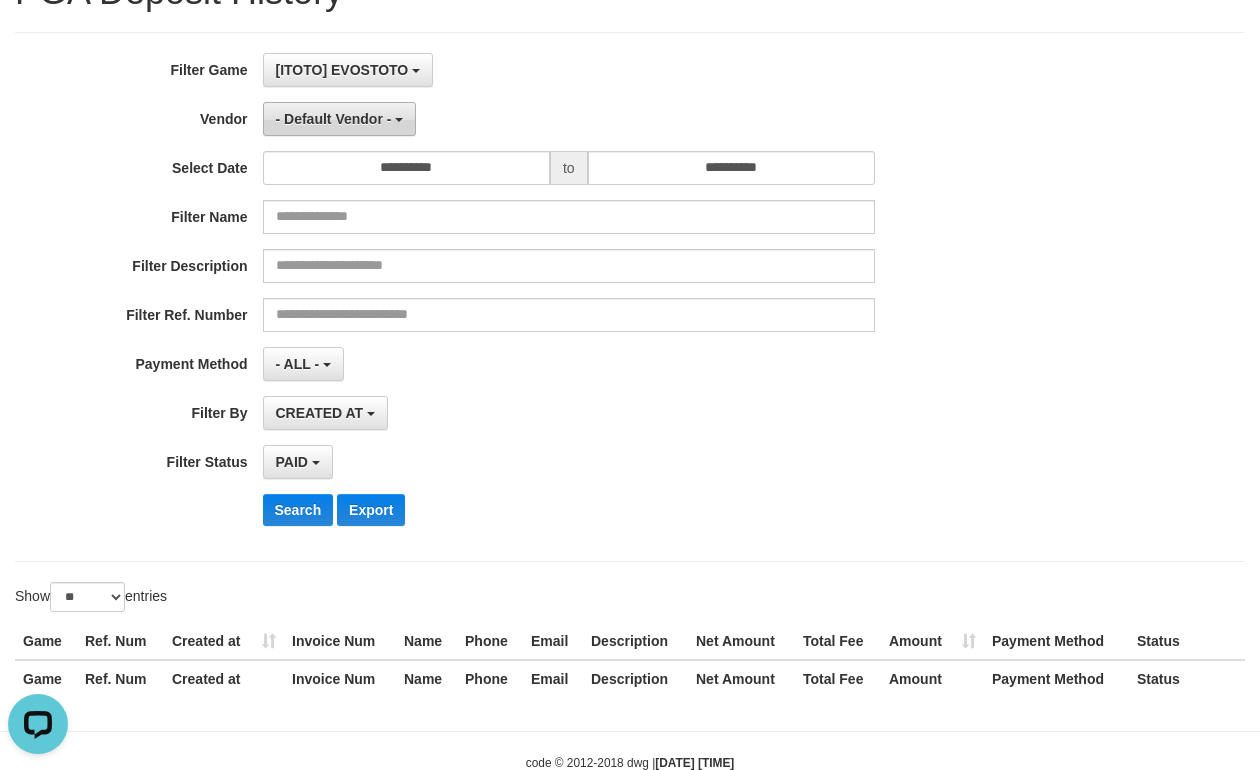 click on "- Default Vendor -" at bounding box center (340, 119) 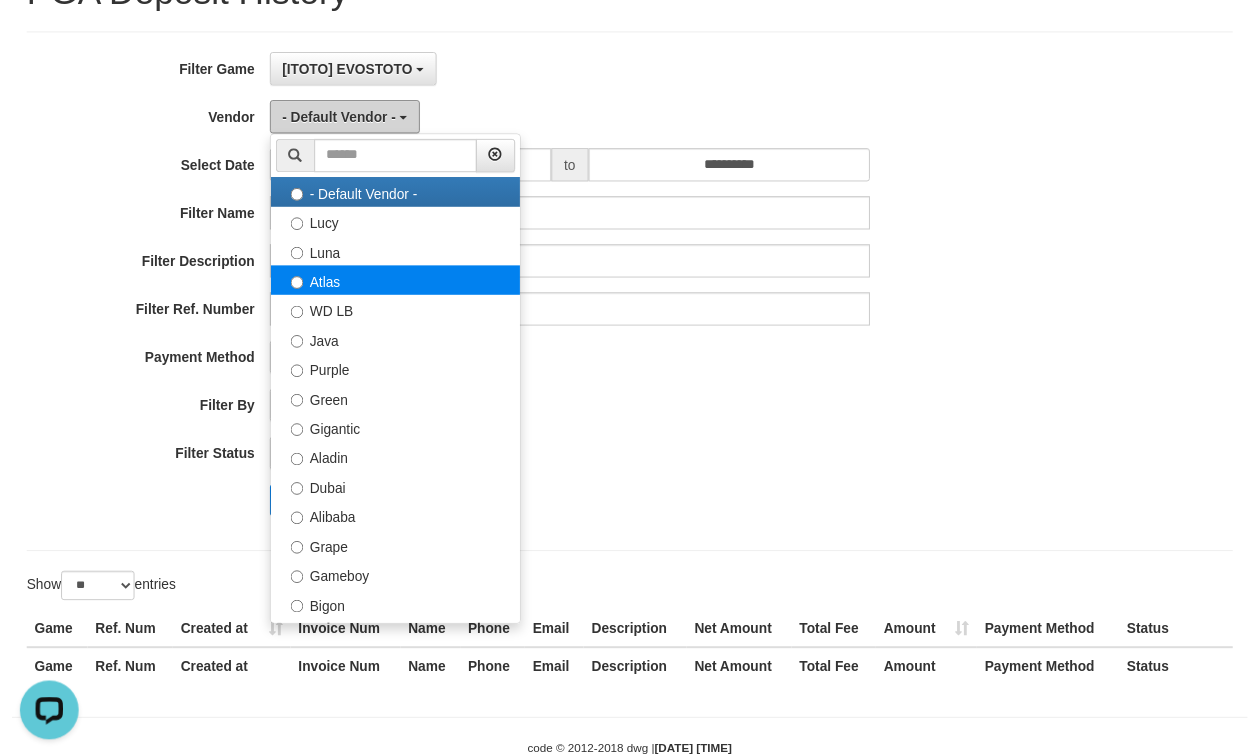 scroll, scrollTop: 100, scrollLeft: 0, axis: vertical 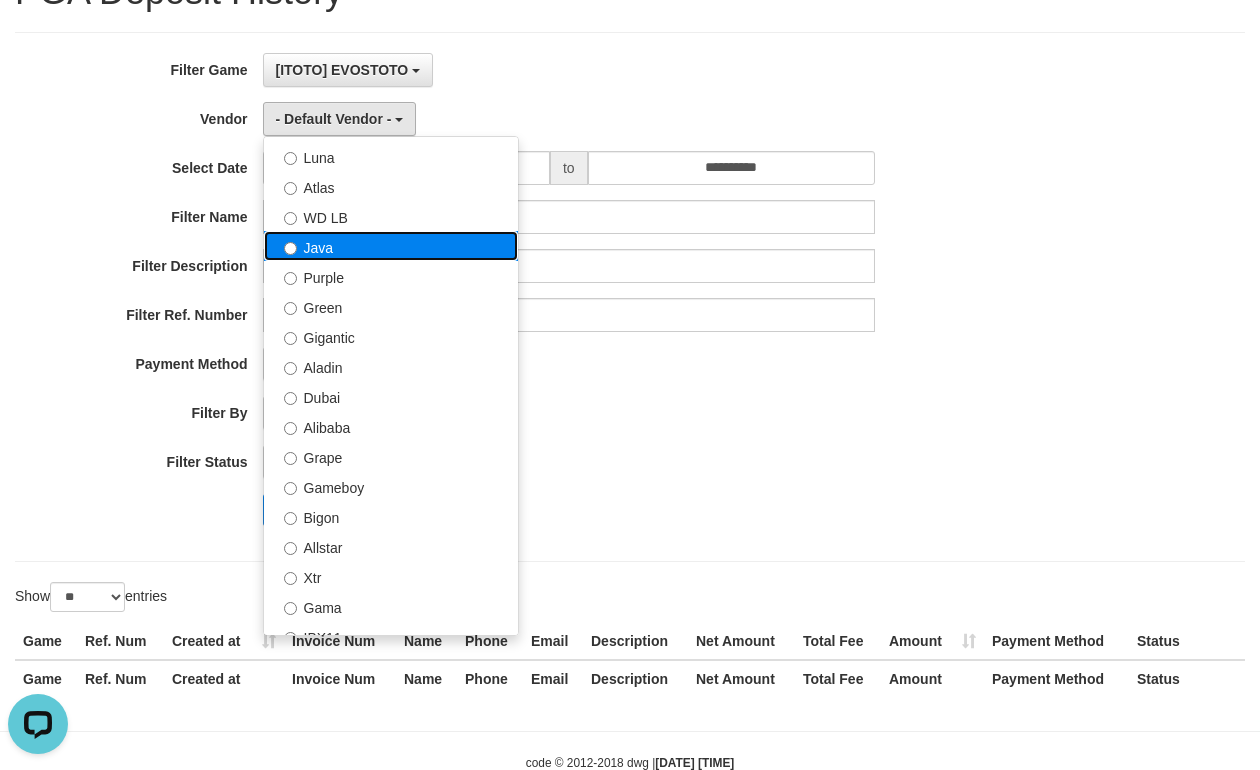 click on "Java" at bounding box center [391, 246] 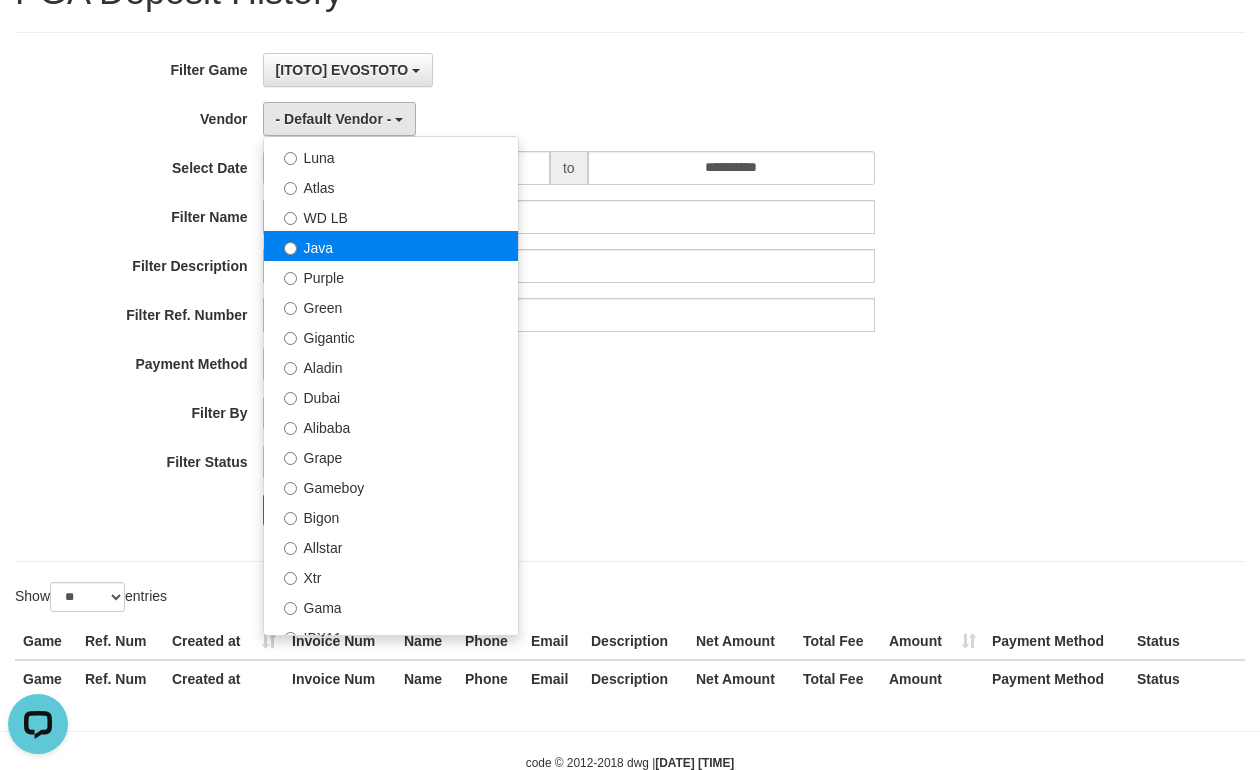 select on "**********" 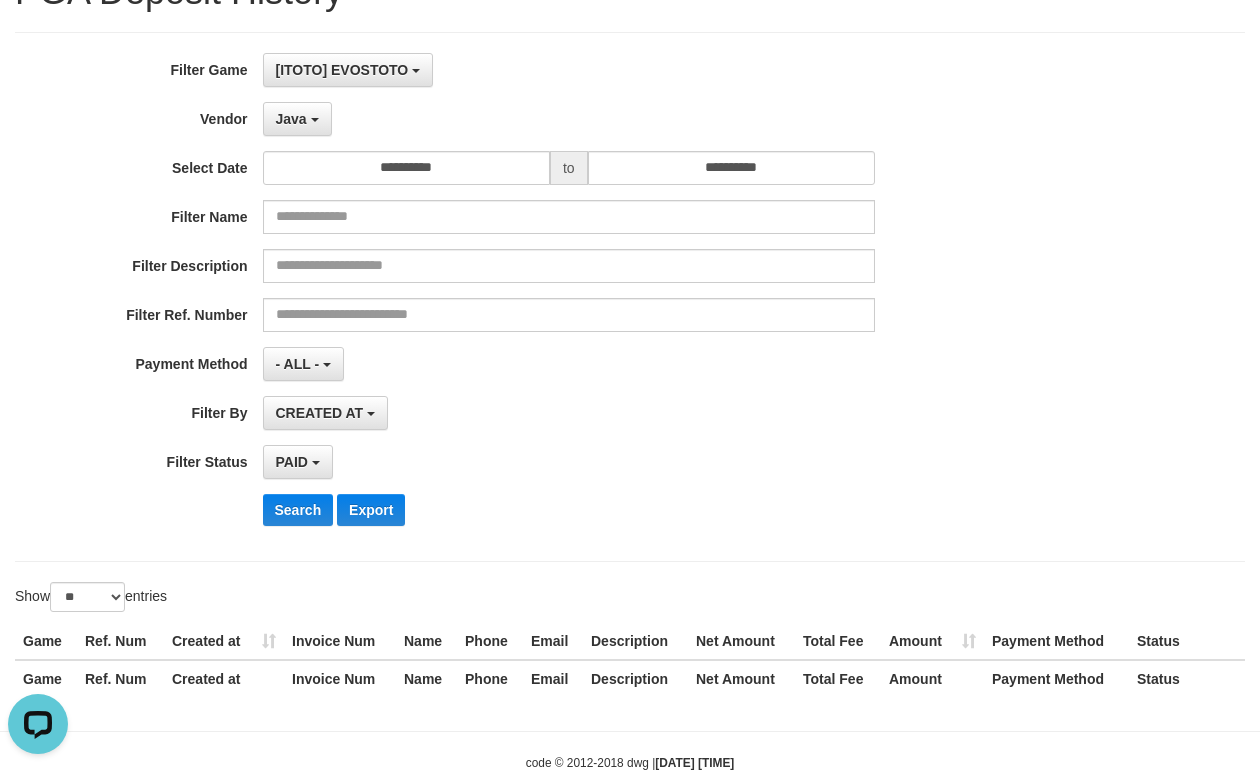 click on "PAID								    SELECT ALL  - ALL -  SELECT STATUS
PENDING/UNPAID
PAID
CANCELED
EXPIRED" at bounding box center (569, 462) 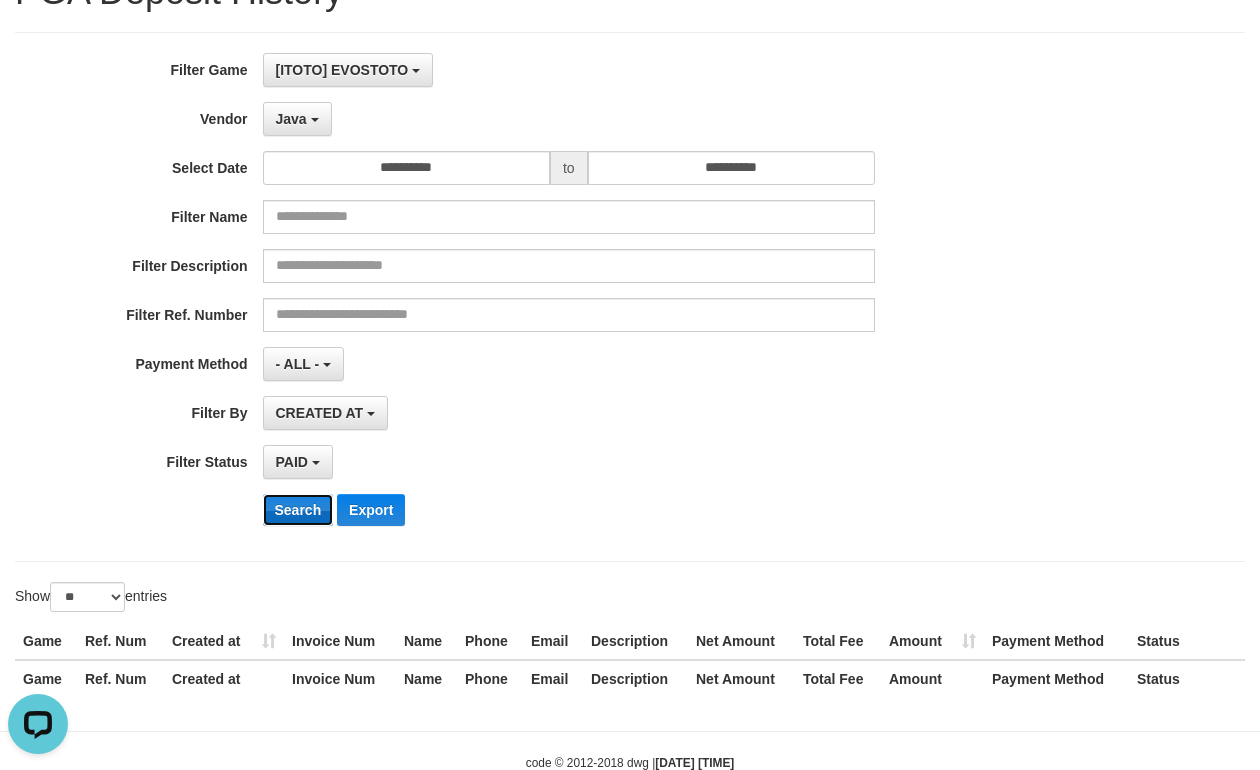 click on "Search" at bounding box center [298, 510] 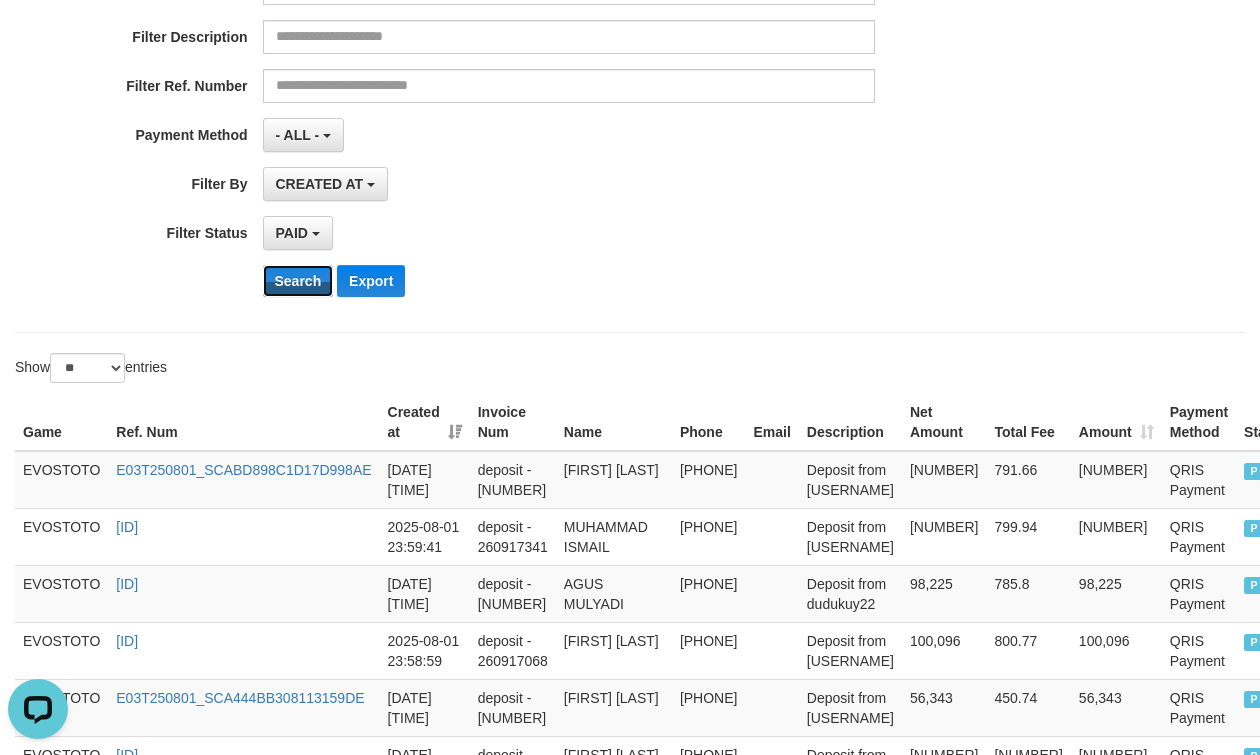 scroll, scrollTop: 400, scrollLeft: 0, axis: vertical 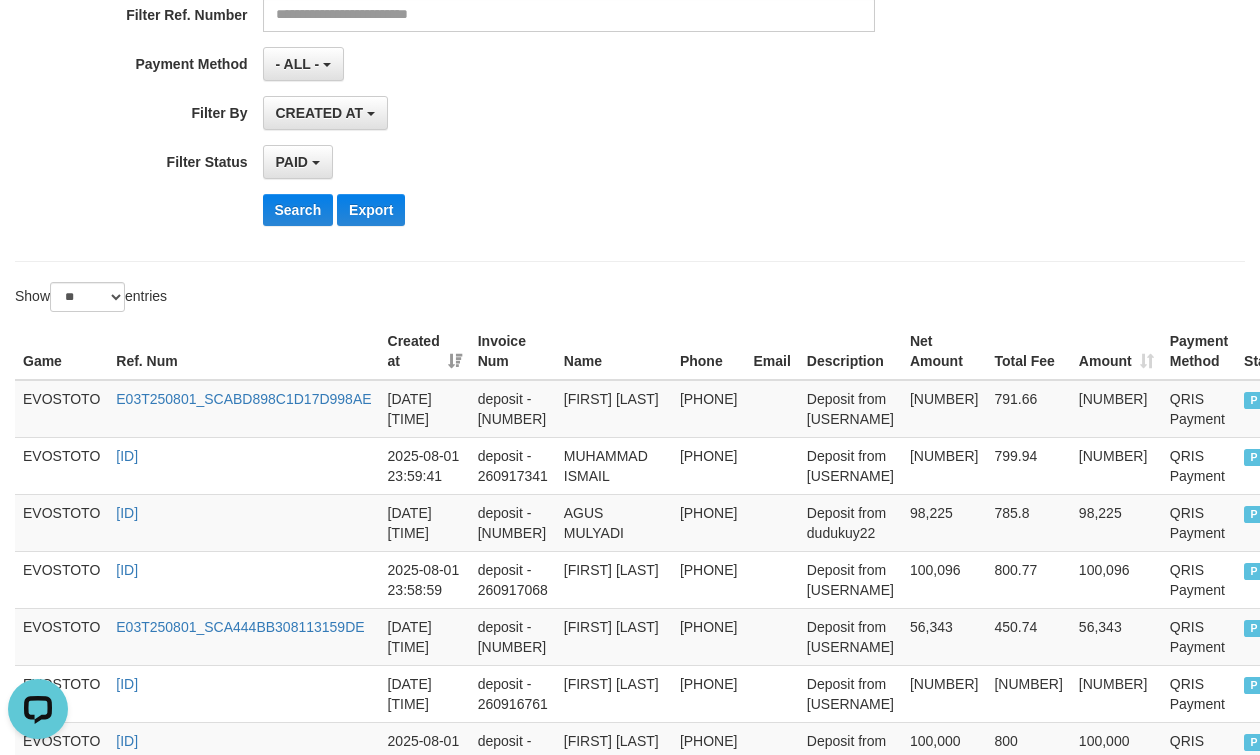 click on "Show  ** ** ** ***  entries" at bounding box center (315, 299) 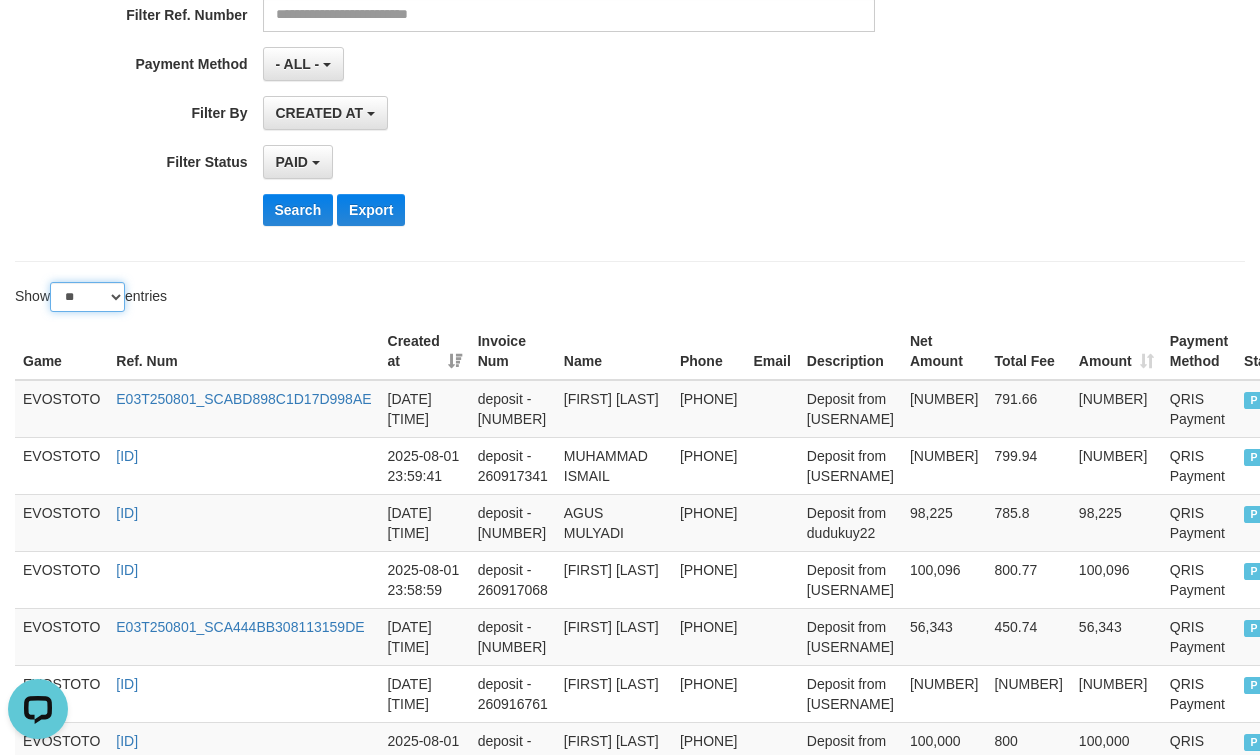 click on "** ** ** ***" at bounding box center (87, 297) 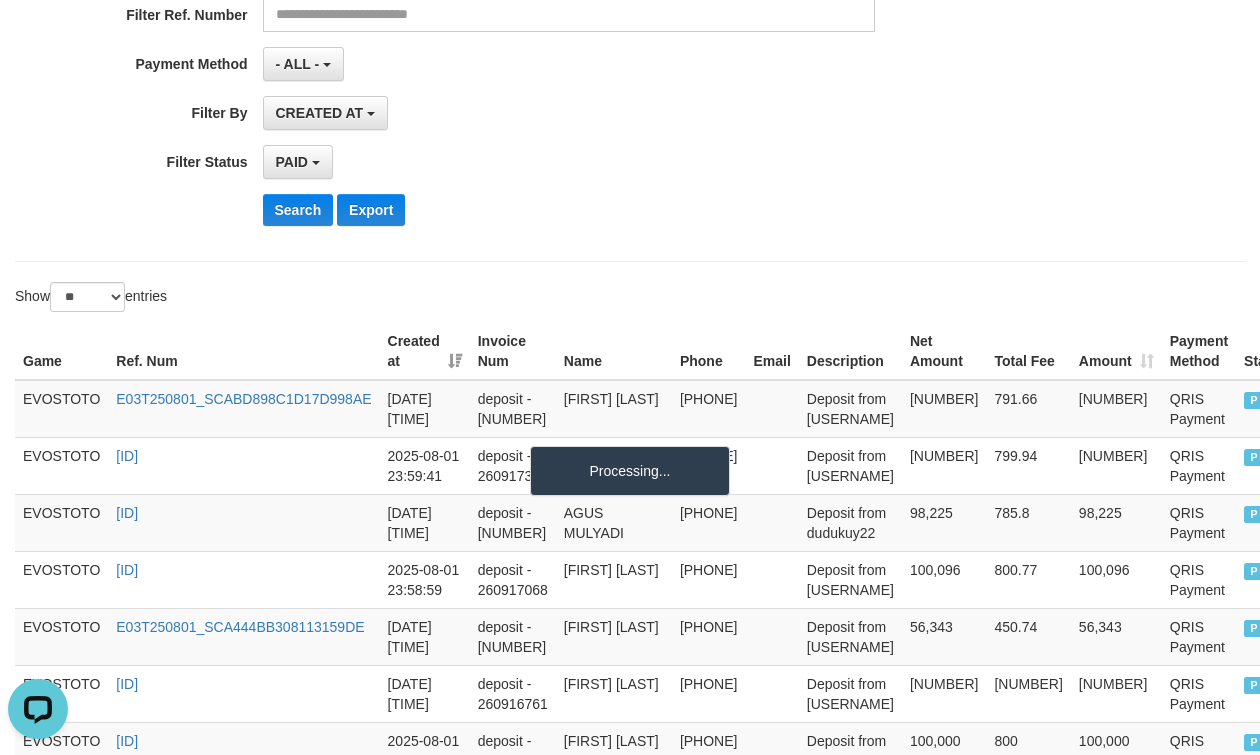 click on "**********" at bounding box center (525, -3) 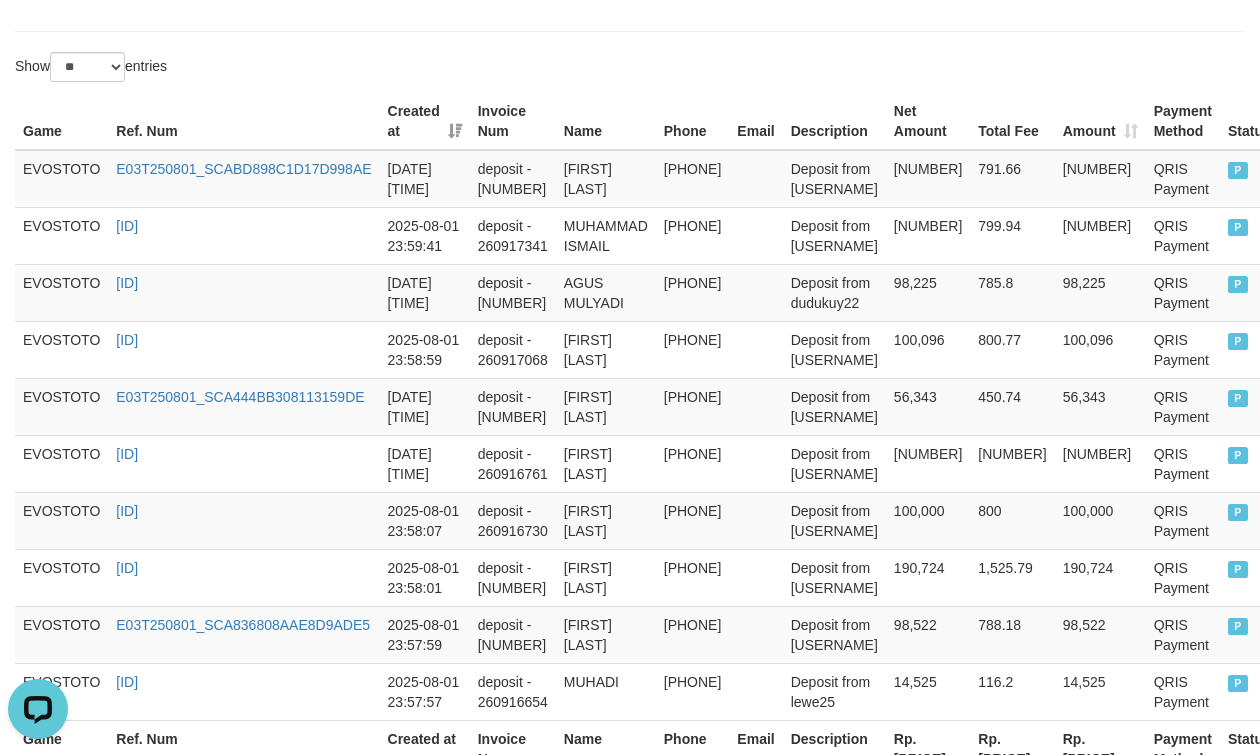 scroll, scrollTop: 132, scrollLeft: 0, axis: vertical 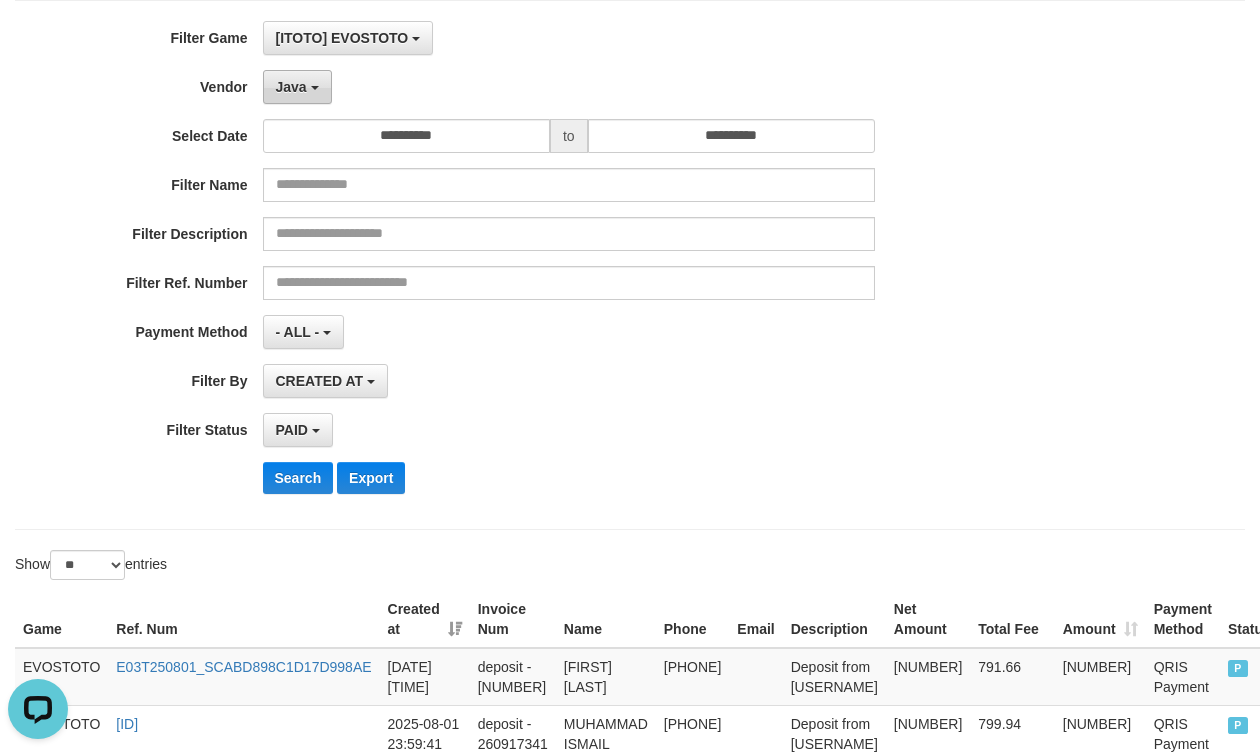 click on "Java" at bounding box center [291, 87] 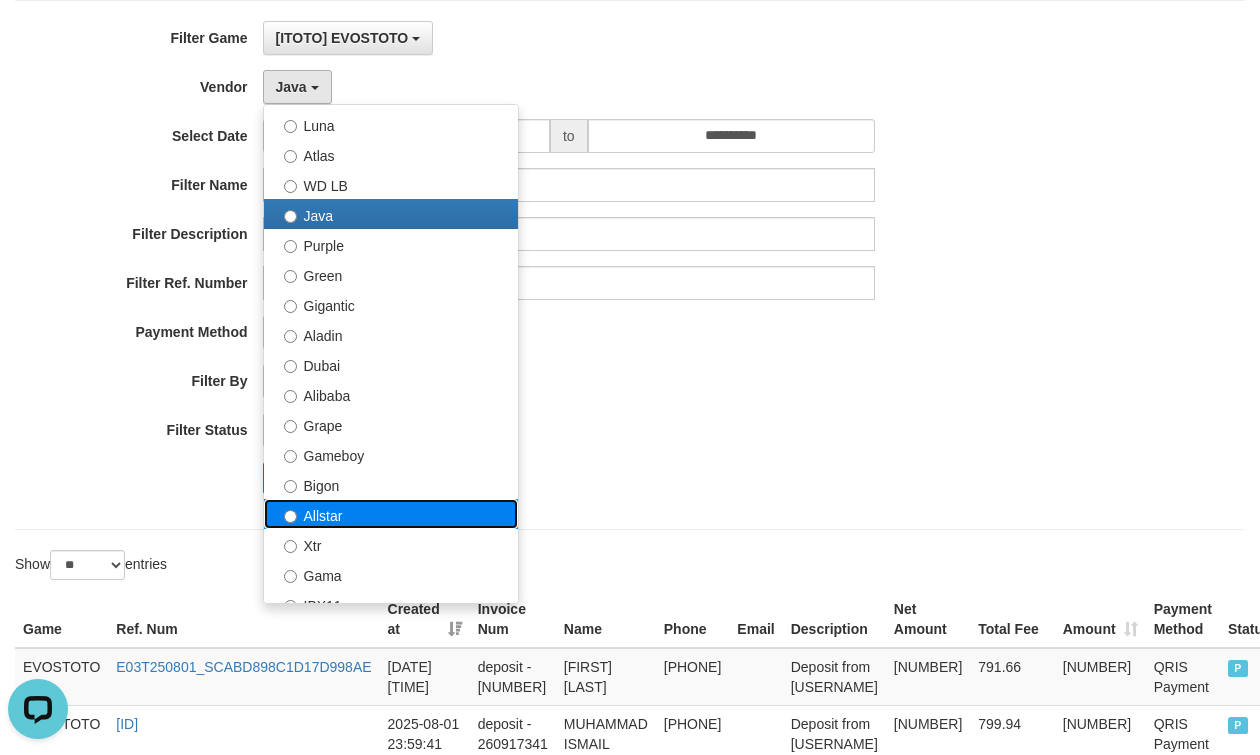click on "Allstar" at bounding box center (391, 514) 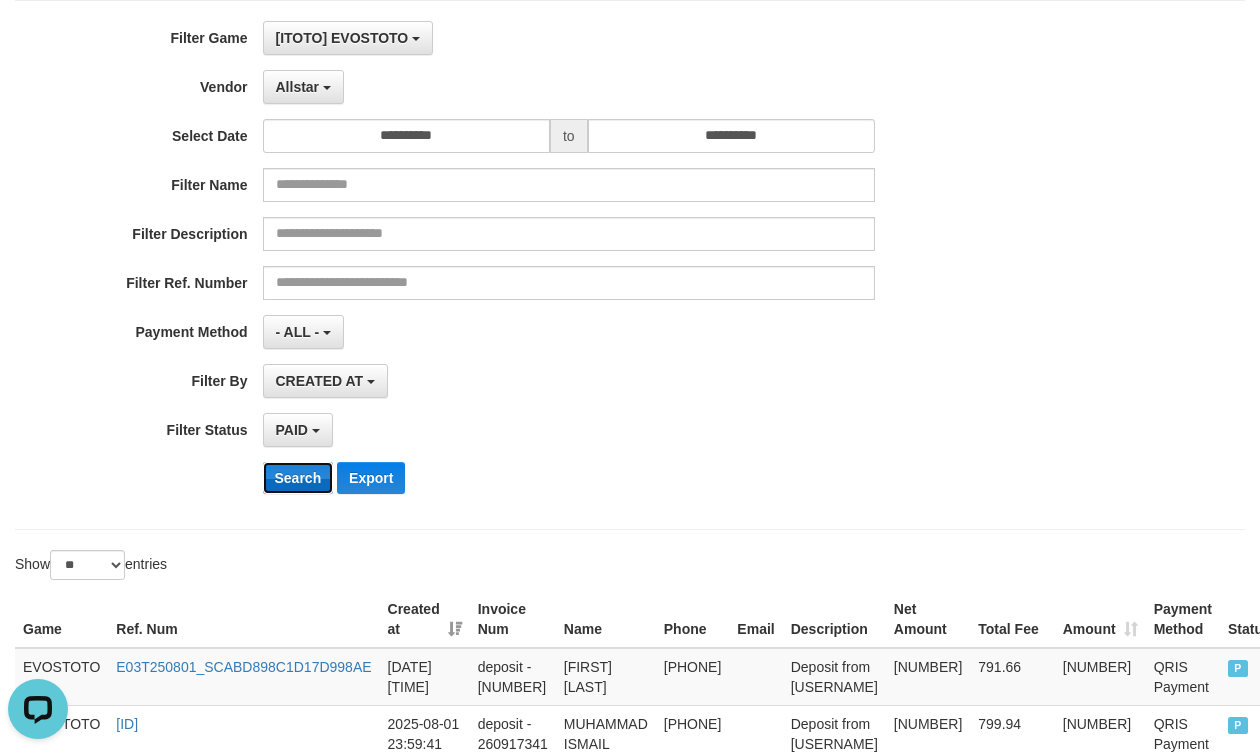 click on "Search" at bounding box center (298, 478) 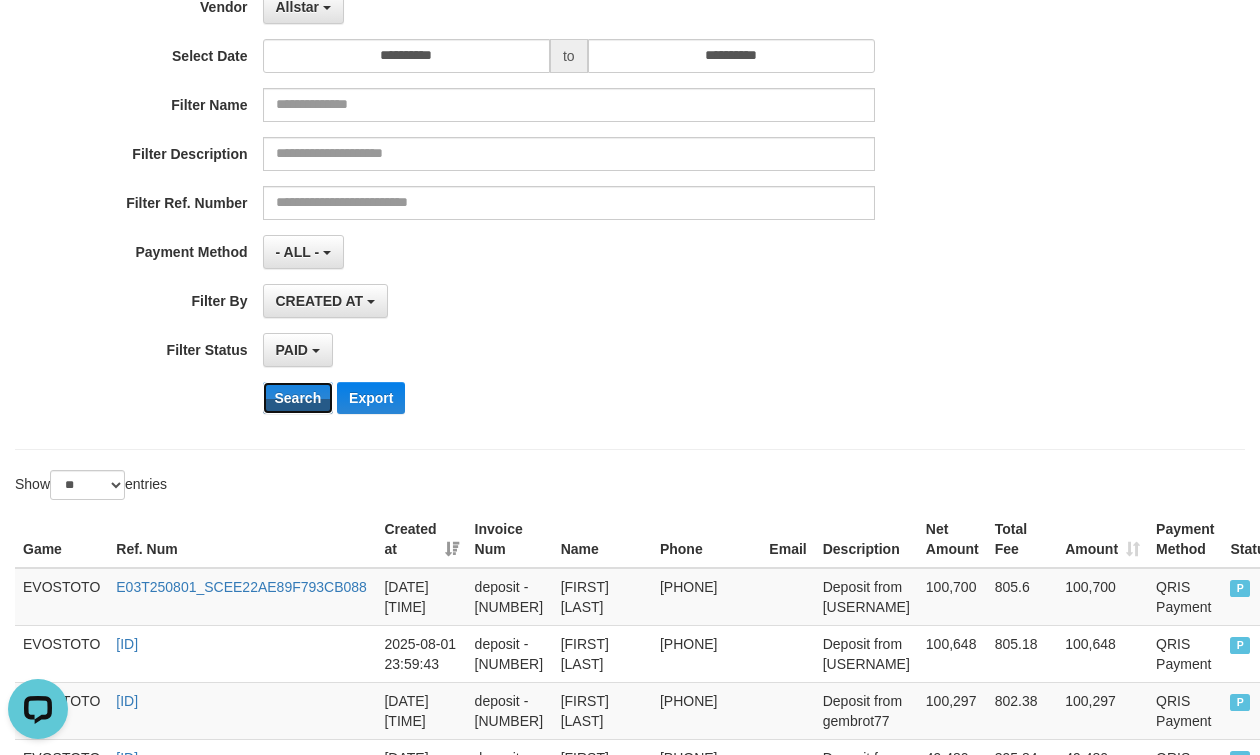 scroll, scrollTop: 112, scrollLeft: 0, axis: vertical 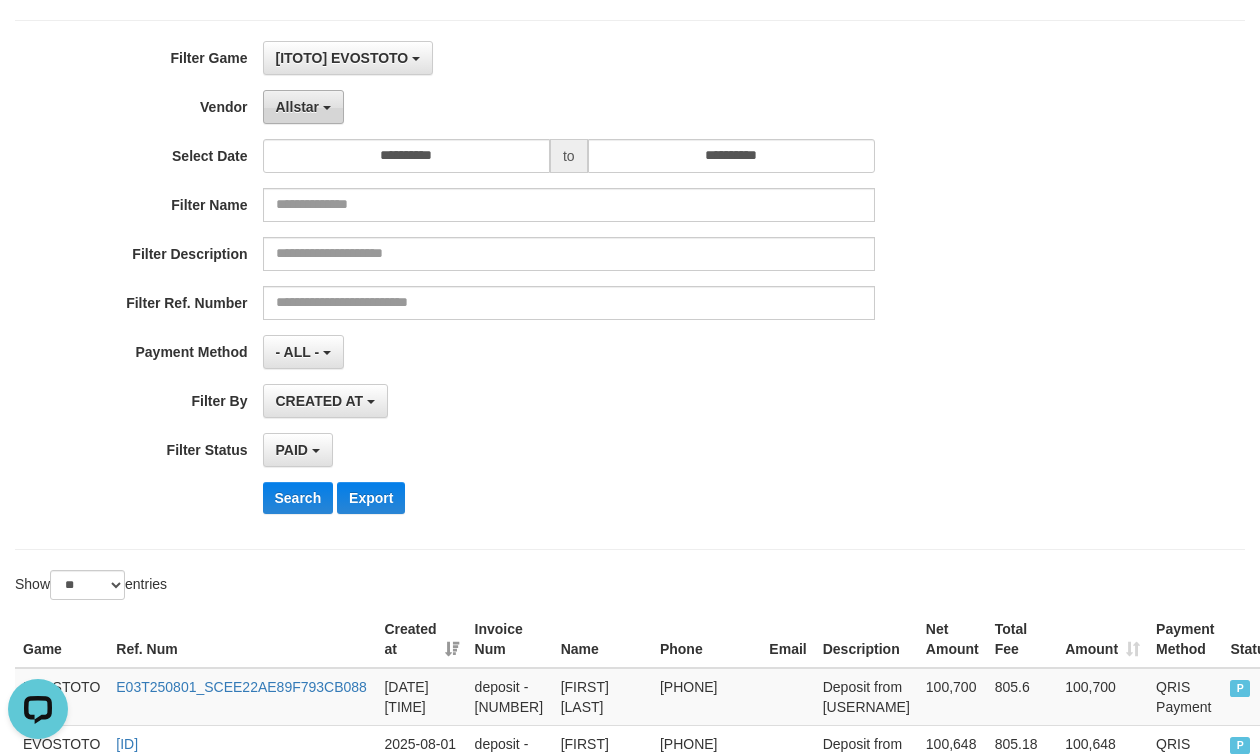 click on "Allstar" at bounding box center (298, 107) 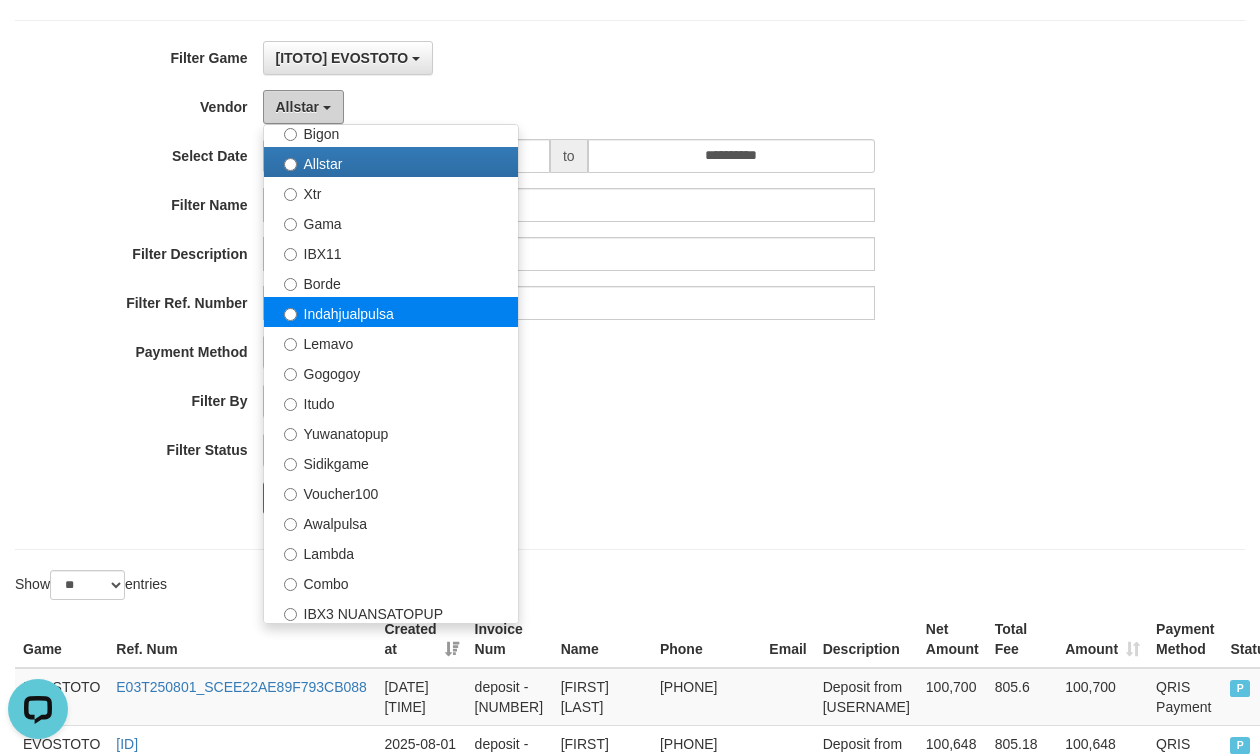 scroll, scrollTop: 500, scrollLeft: 0, axis: vertical 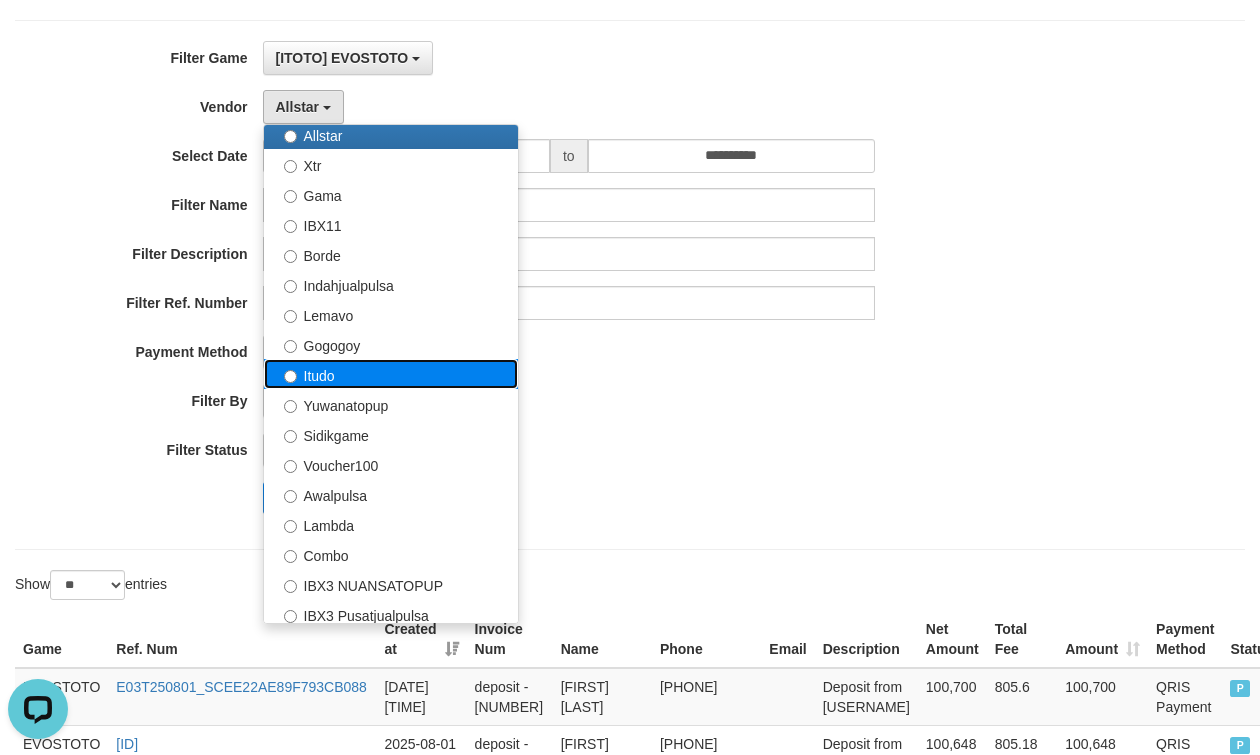 click on "Itudo" at bounding box center [391, 374] 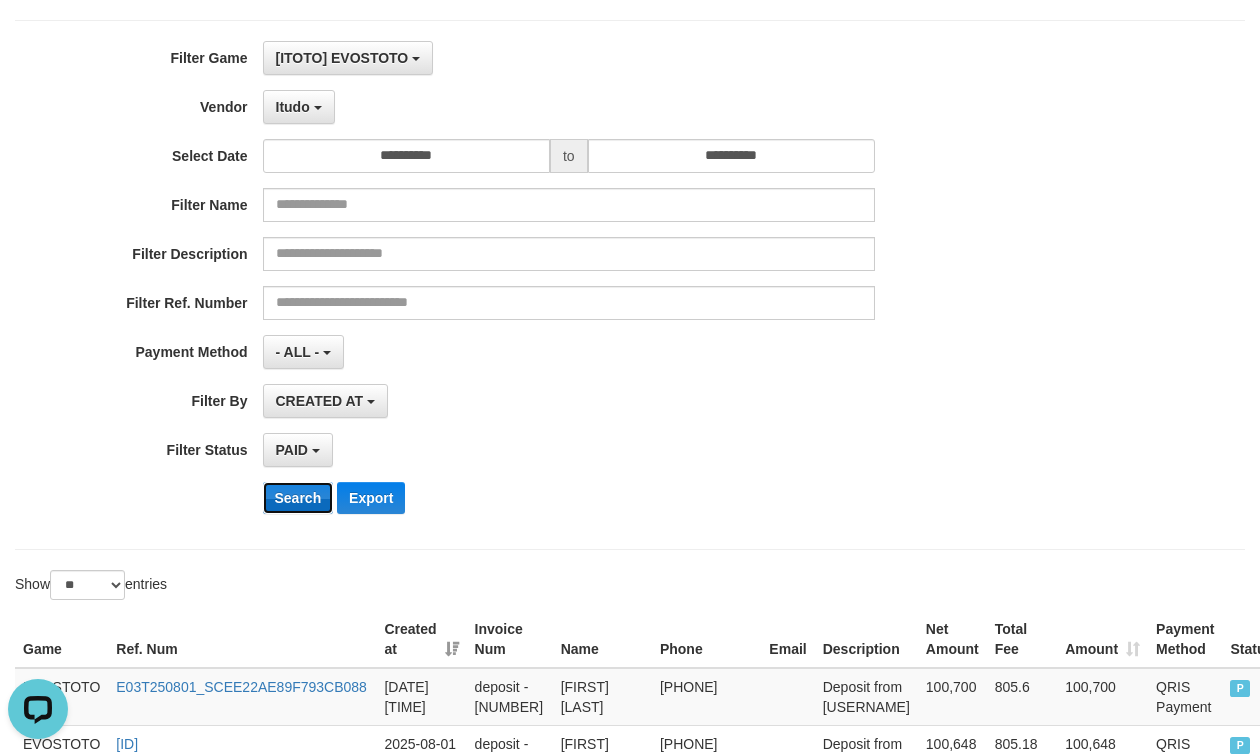 click on "Search" at bounding box center (298, 498) 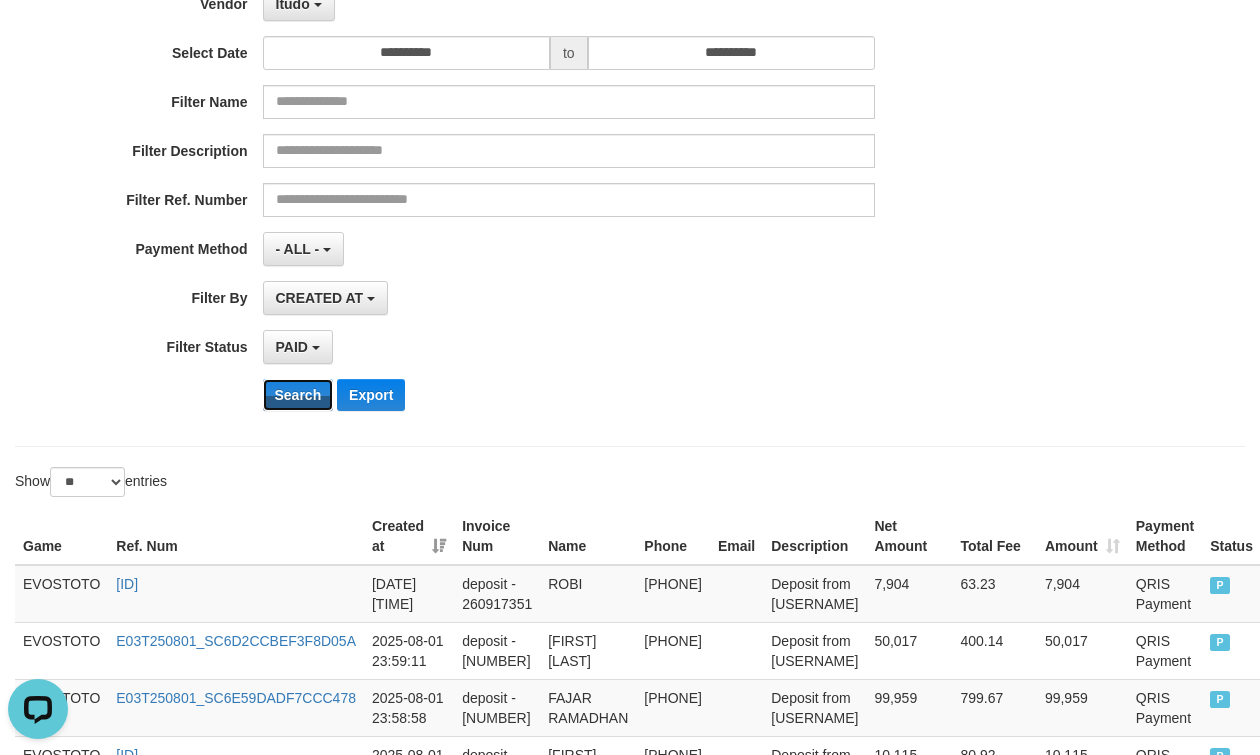 scroll, scrollTop: 132, scrollLeft: 0, axis: vertical 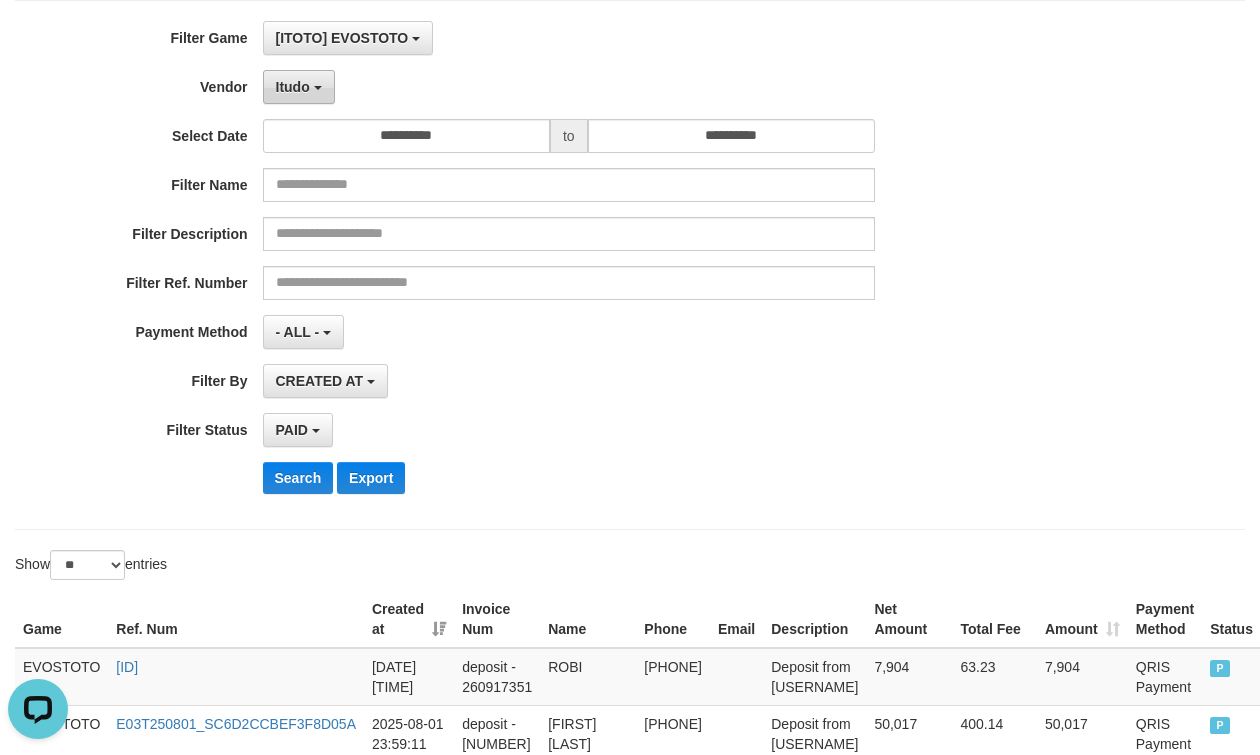 click on "Itudo" at bounding box center (299, 87) 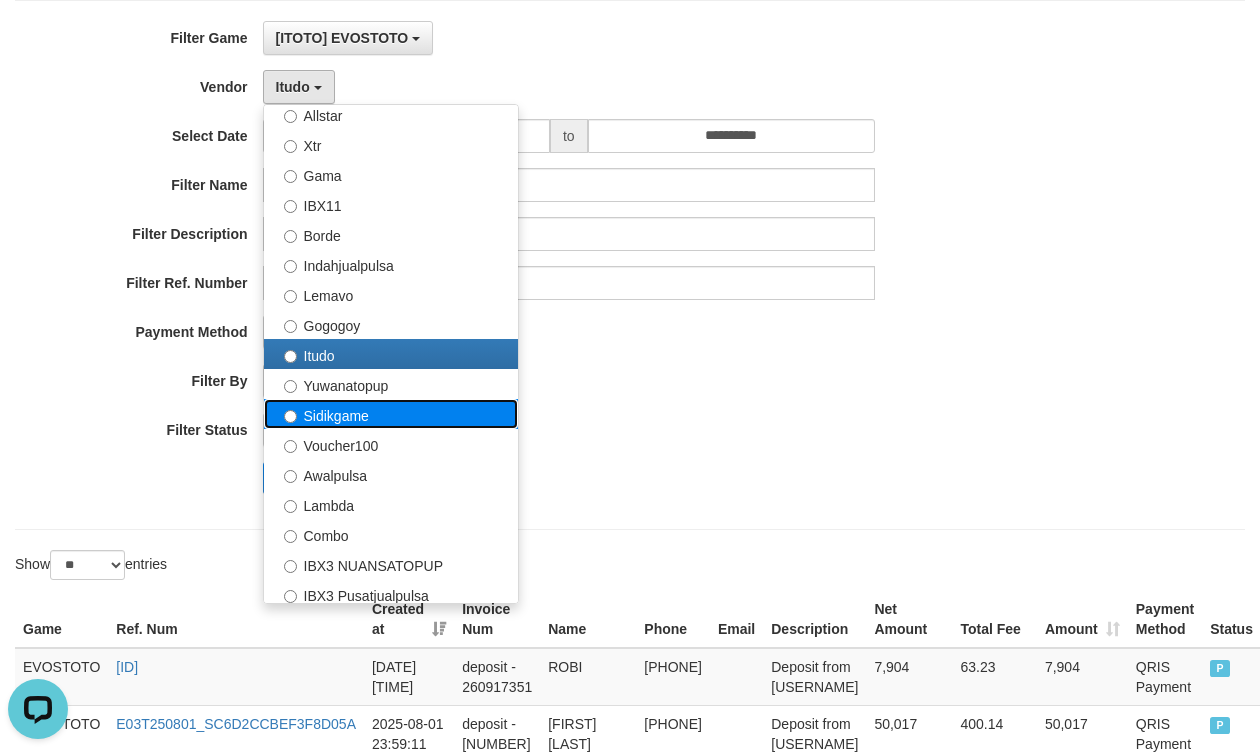 click on "Sidikgame" at bounding box center (391, 414) 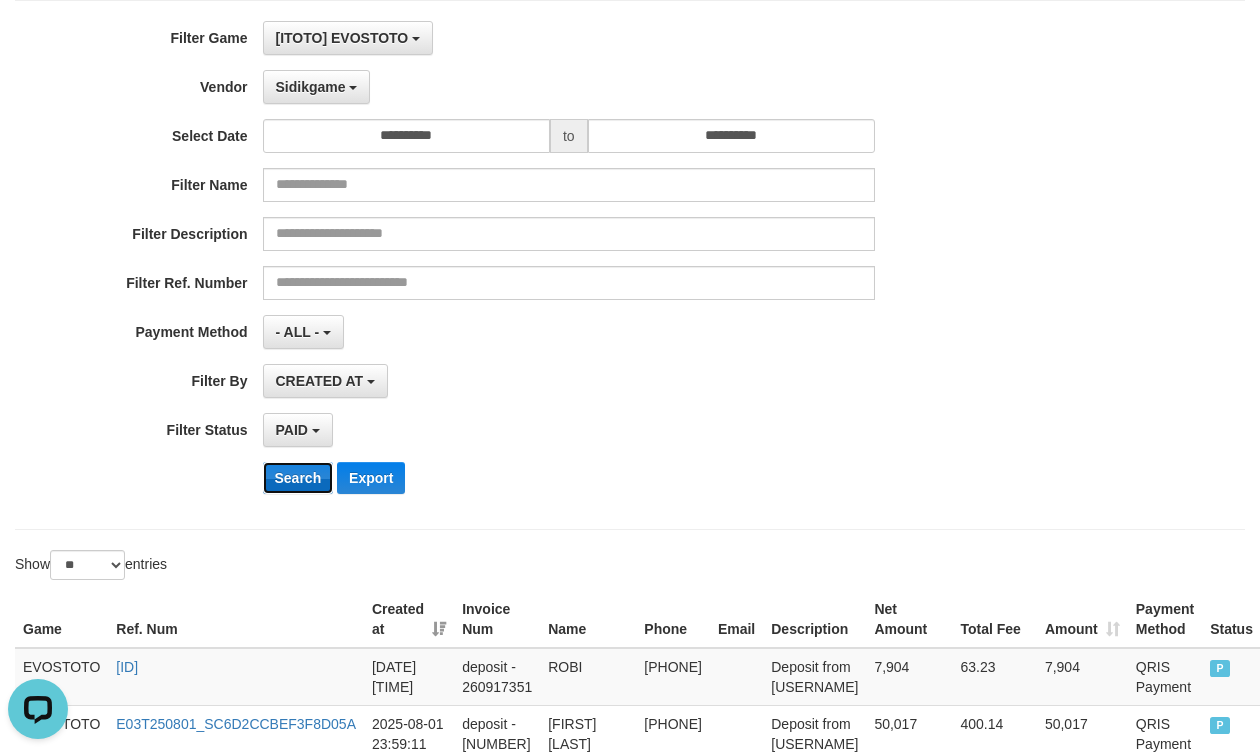 click on "Search" at bounding box center (298, 478) 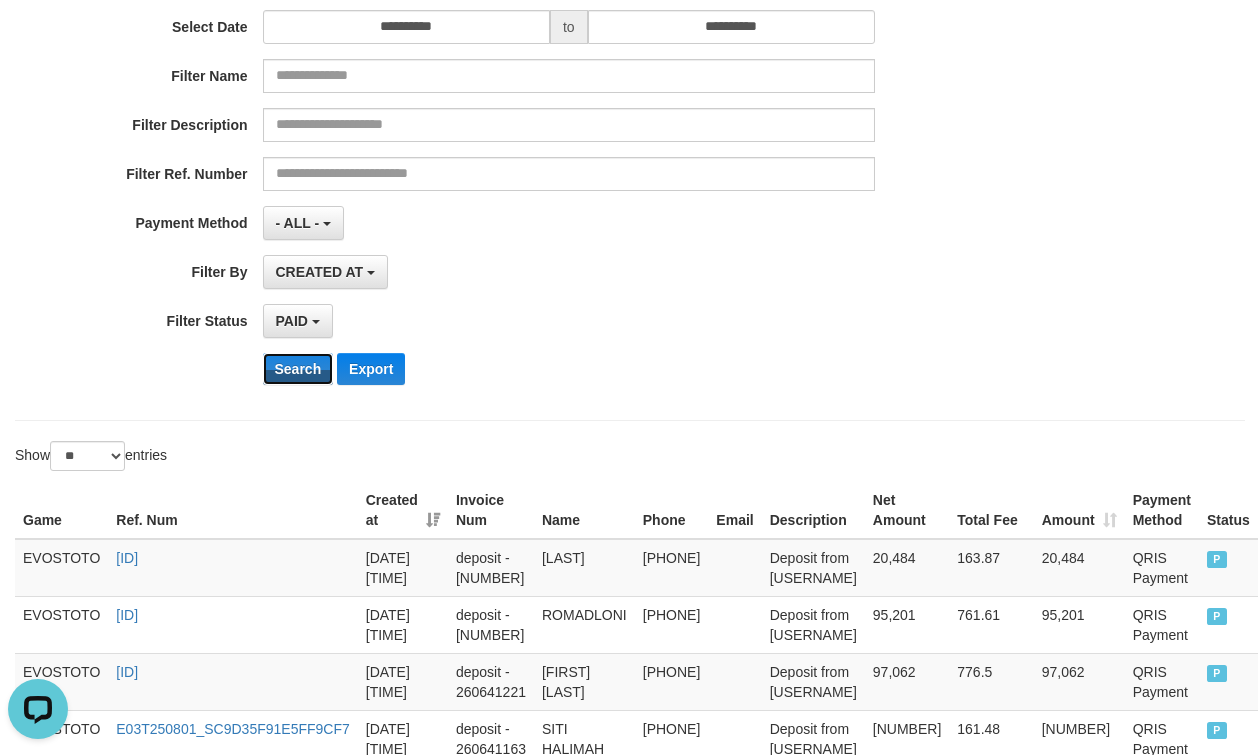 scroll, scrollTop: 172, scrollLeft: 0, axis: vertical 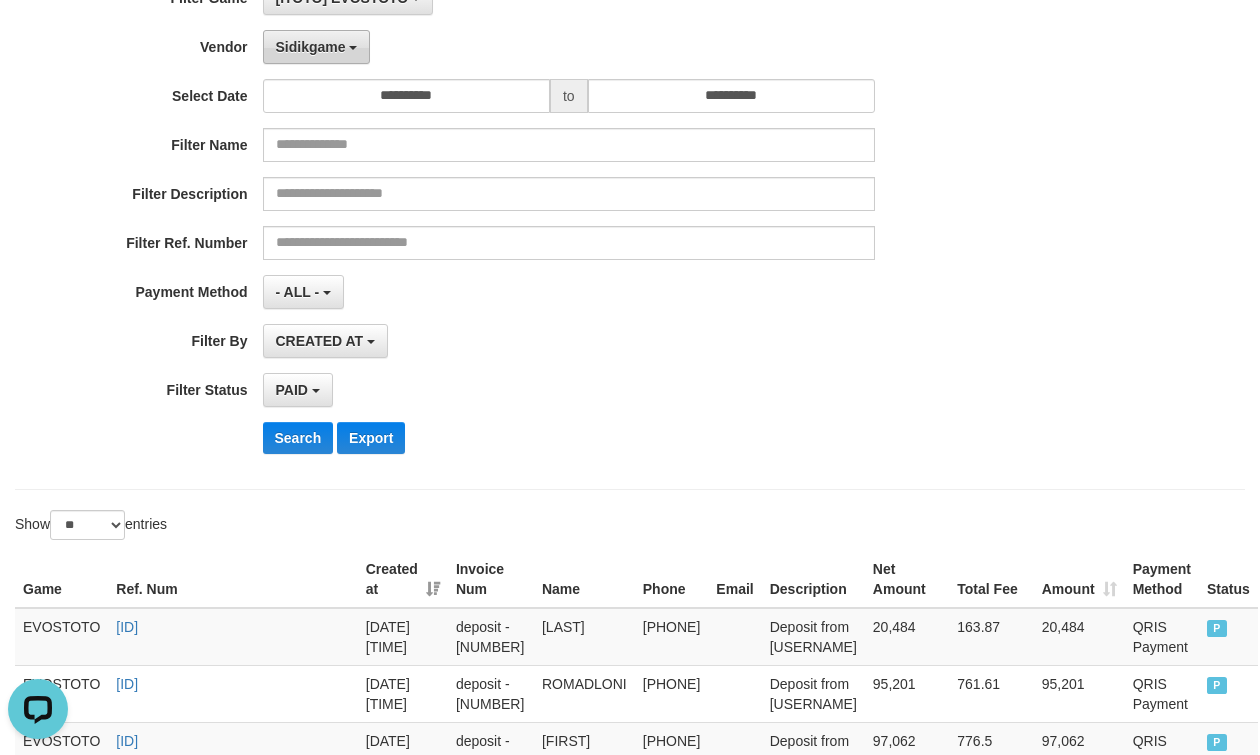 click on "Sidikgame" at bounding box center (311, 47) 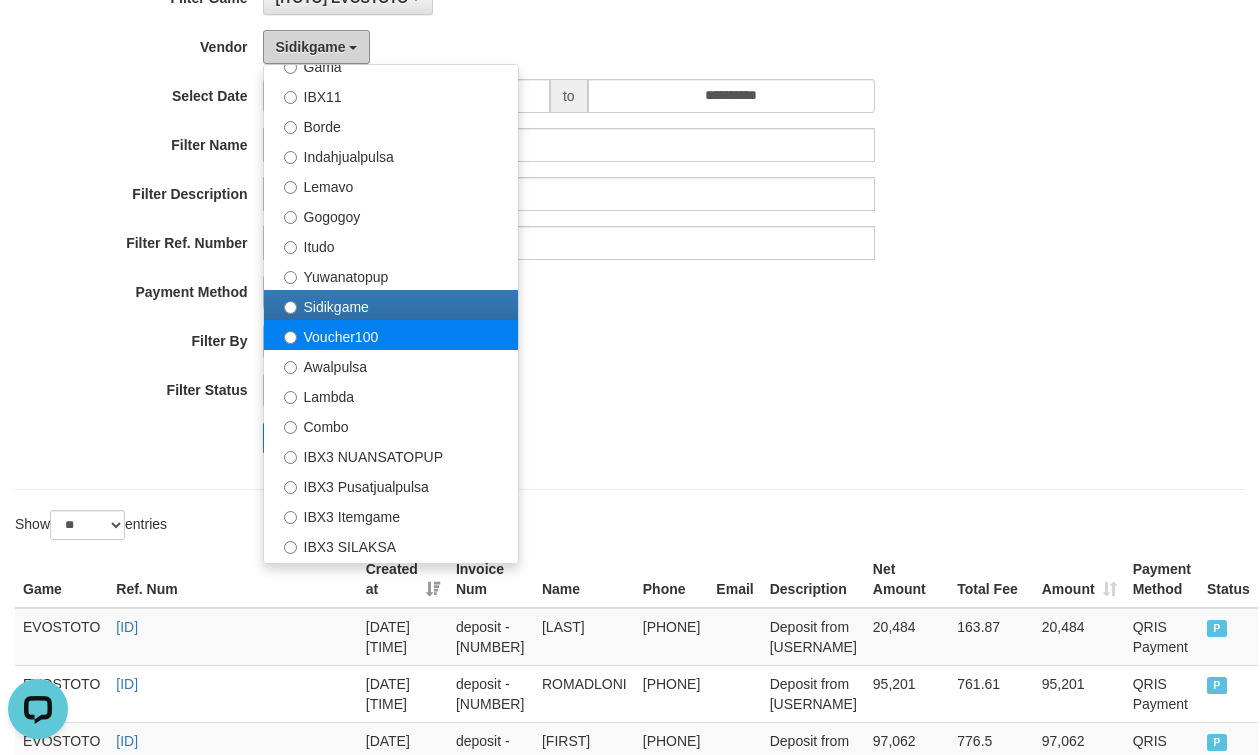 scroll, scrollTop: 600, scrollLeft: 0, axis: vertical 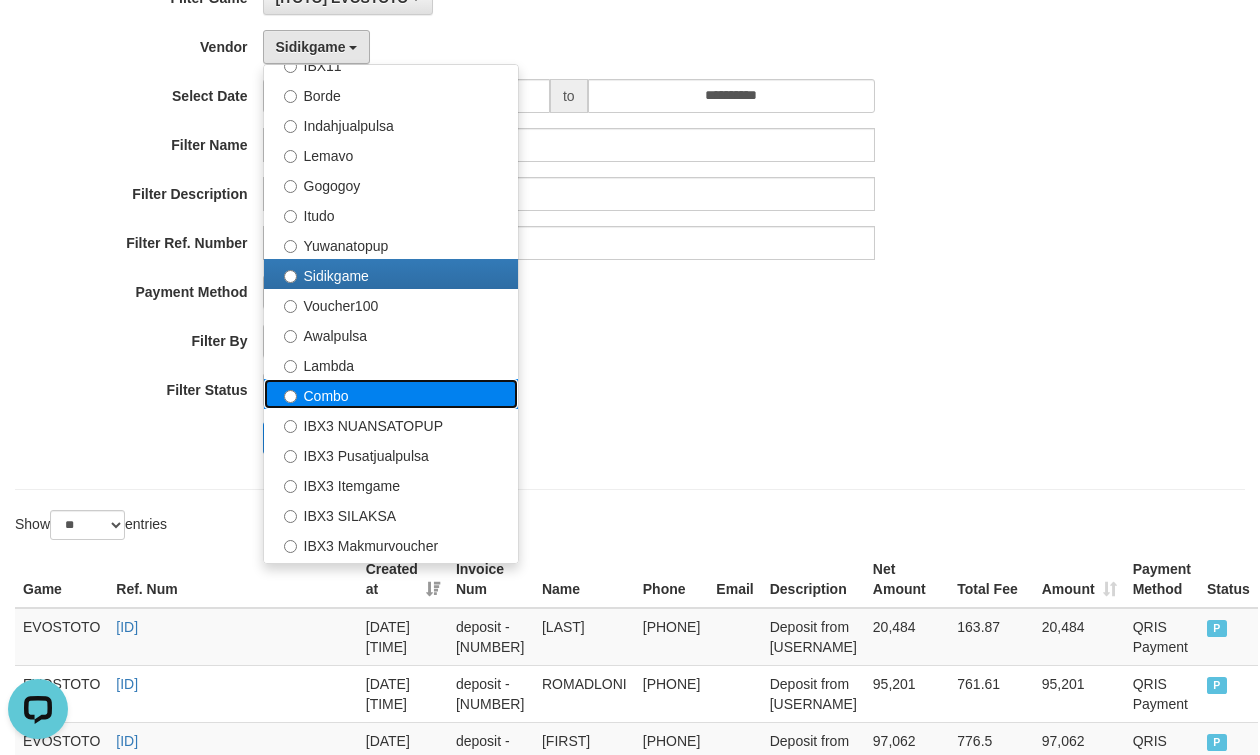 click on "Combo" at bounding box center (391, 394) 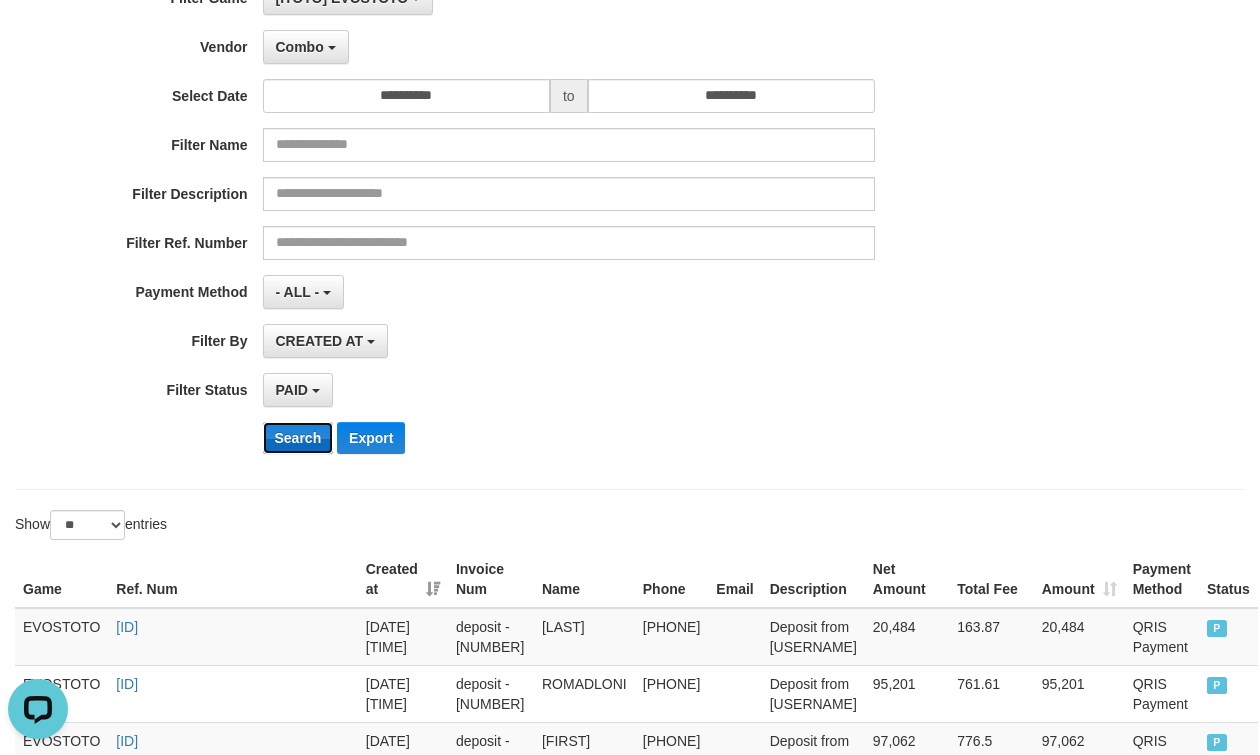 click on "Search" at bounding box center (298, 438) 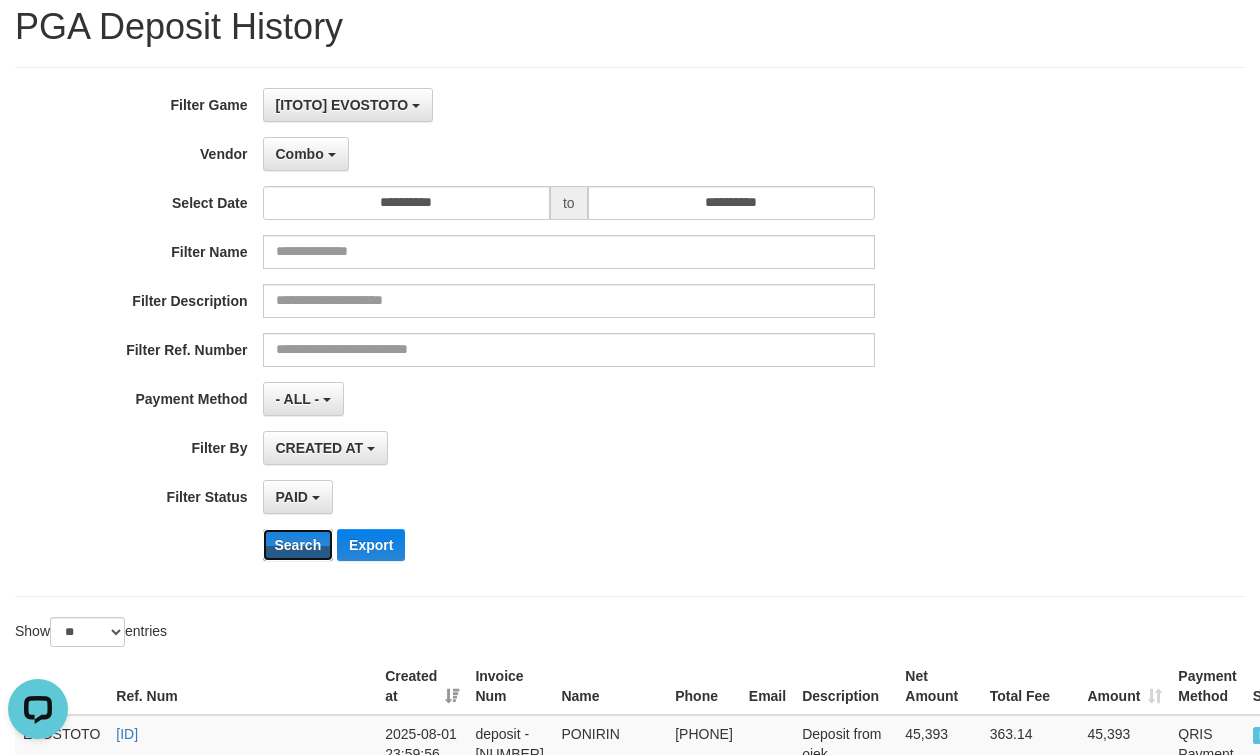 scroll, scrollTop: 0, scrollLeft: 0, axis: both 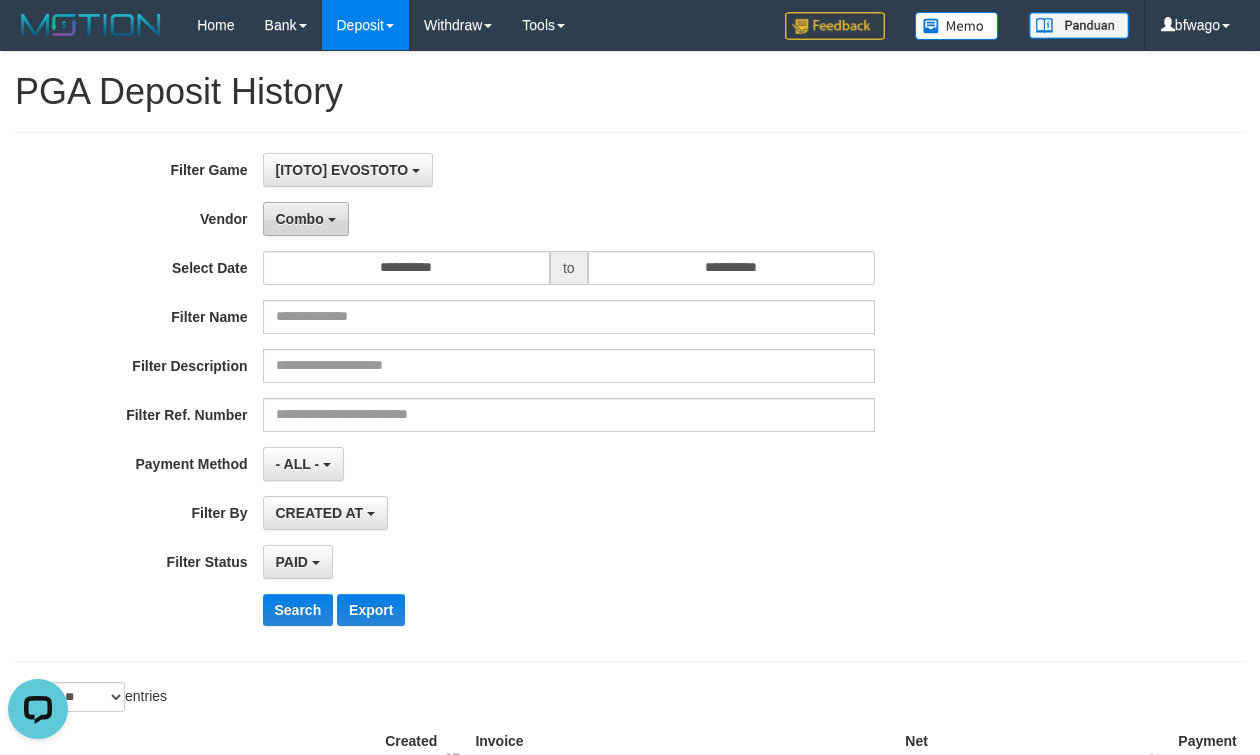 click on "Combo" at bounding box center (300, 219) 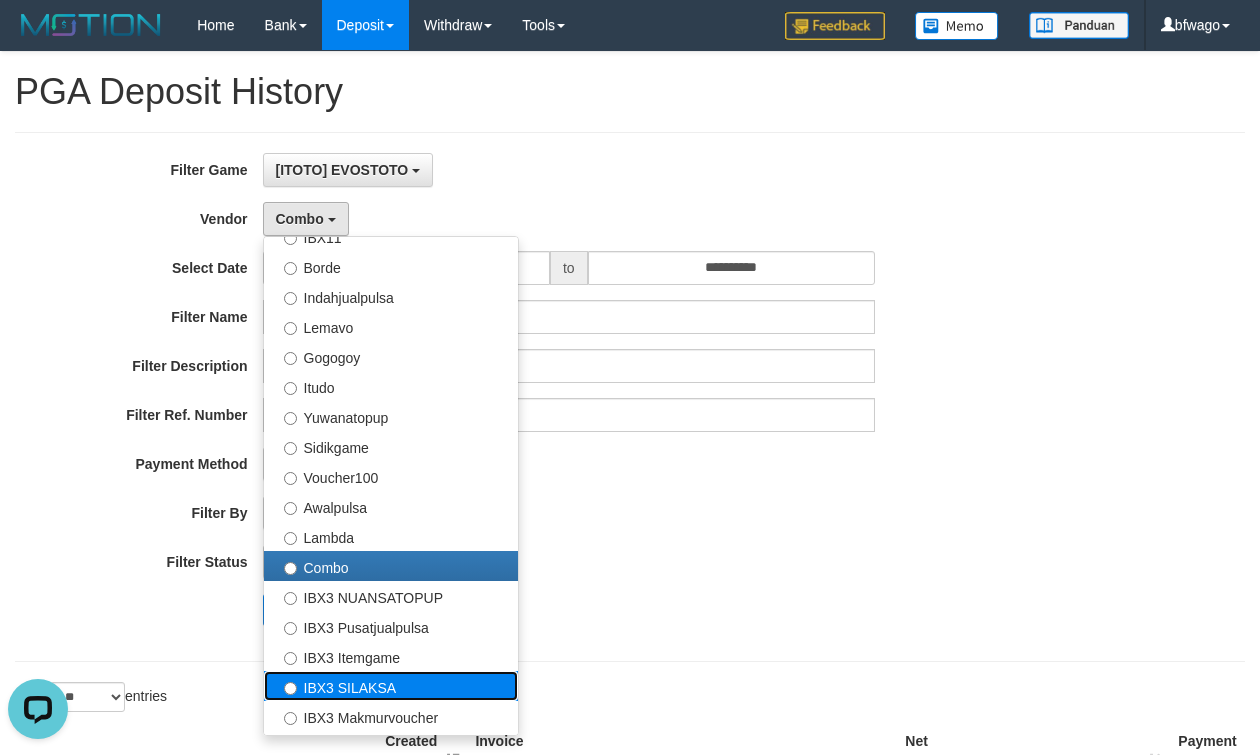 click on "IBX3 SILAKSA" at bounding box center [391, 686] 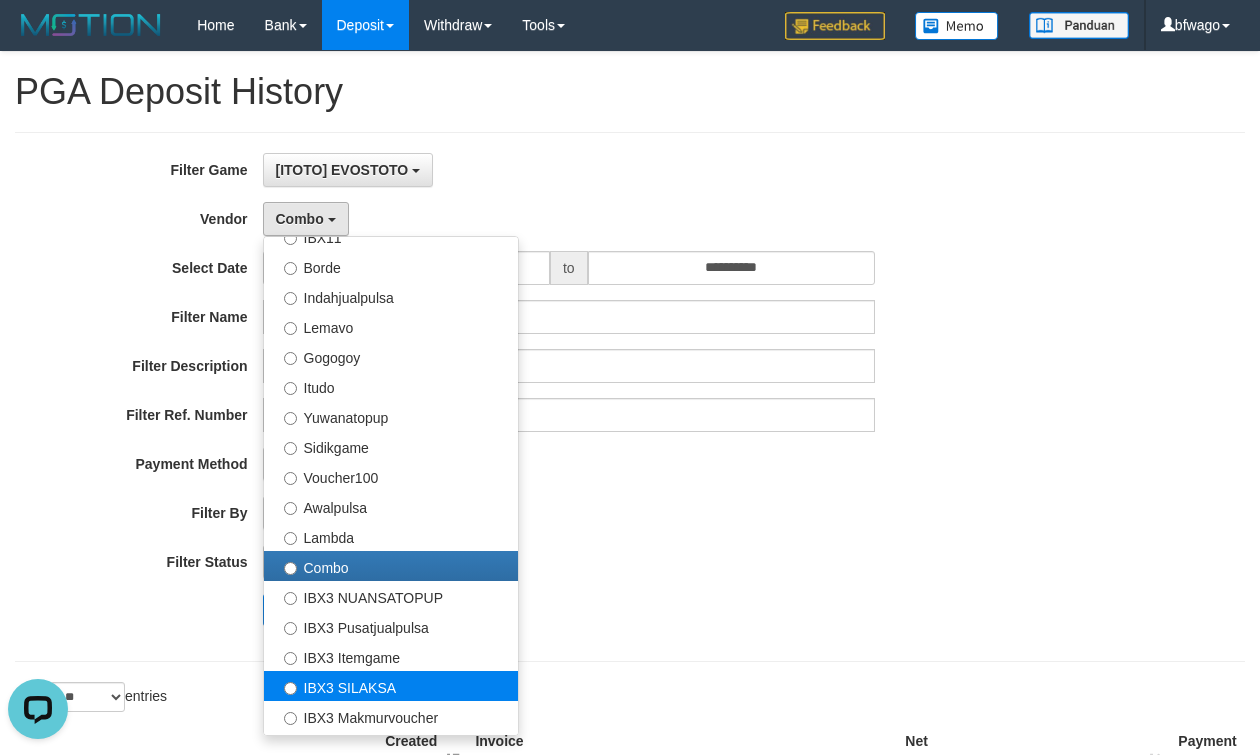 select on "**********" 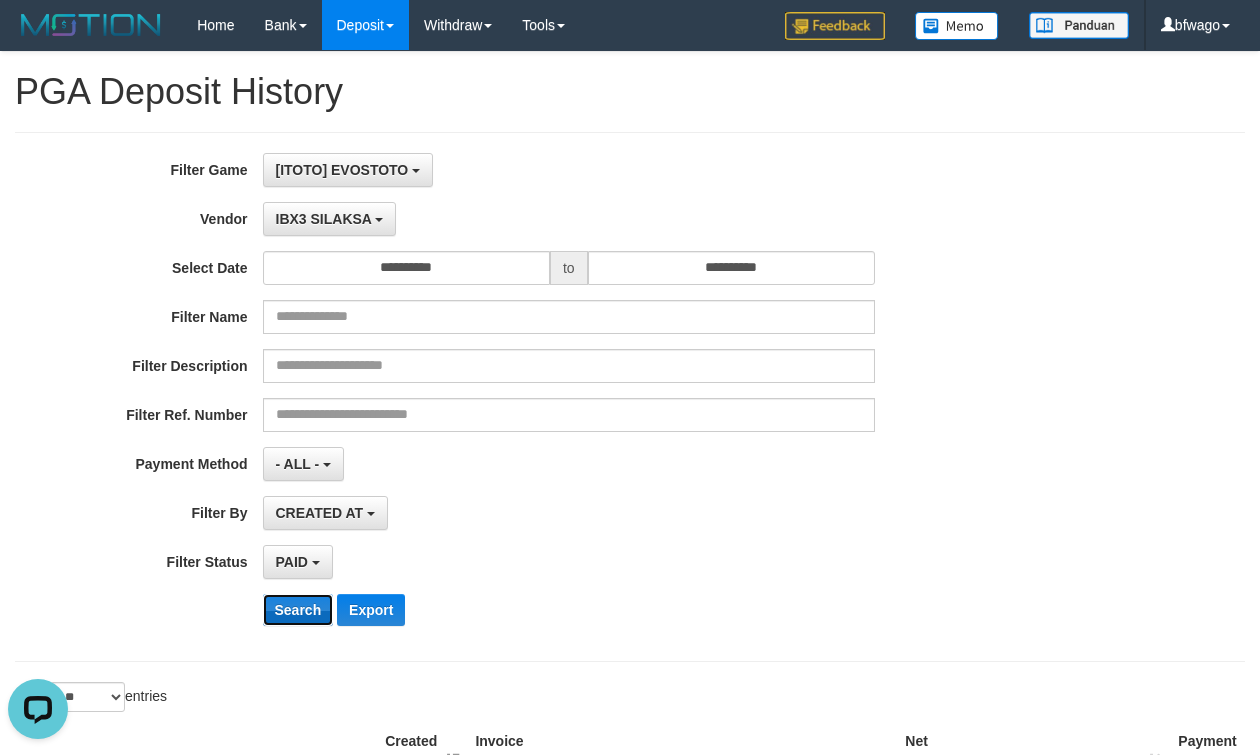 click on "Search" at bounding box center [298, 610] 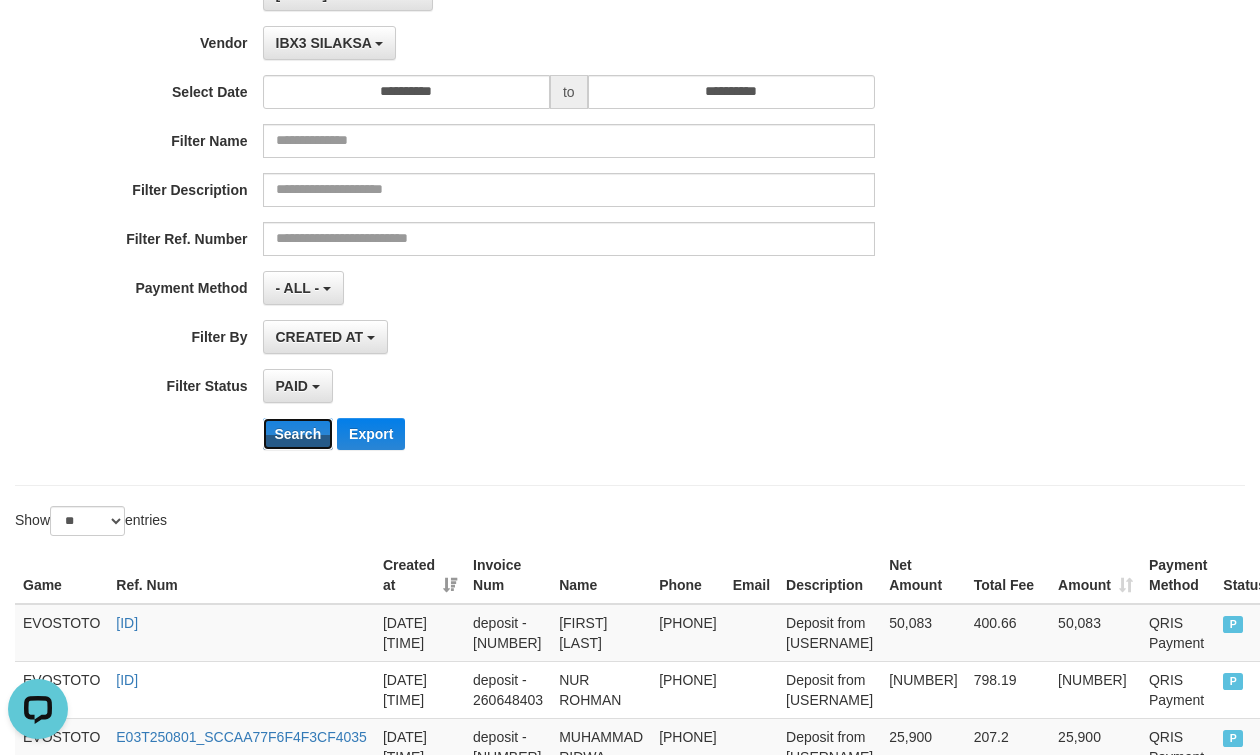 scroll, scrollTop: 12, scrollLeft: 0, axis: vertical 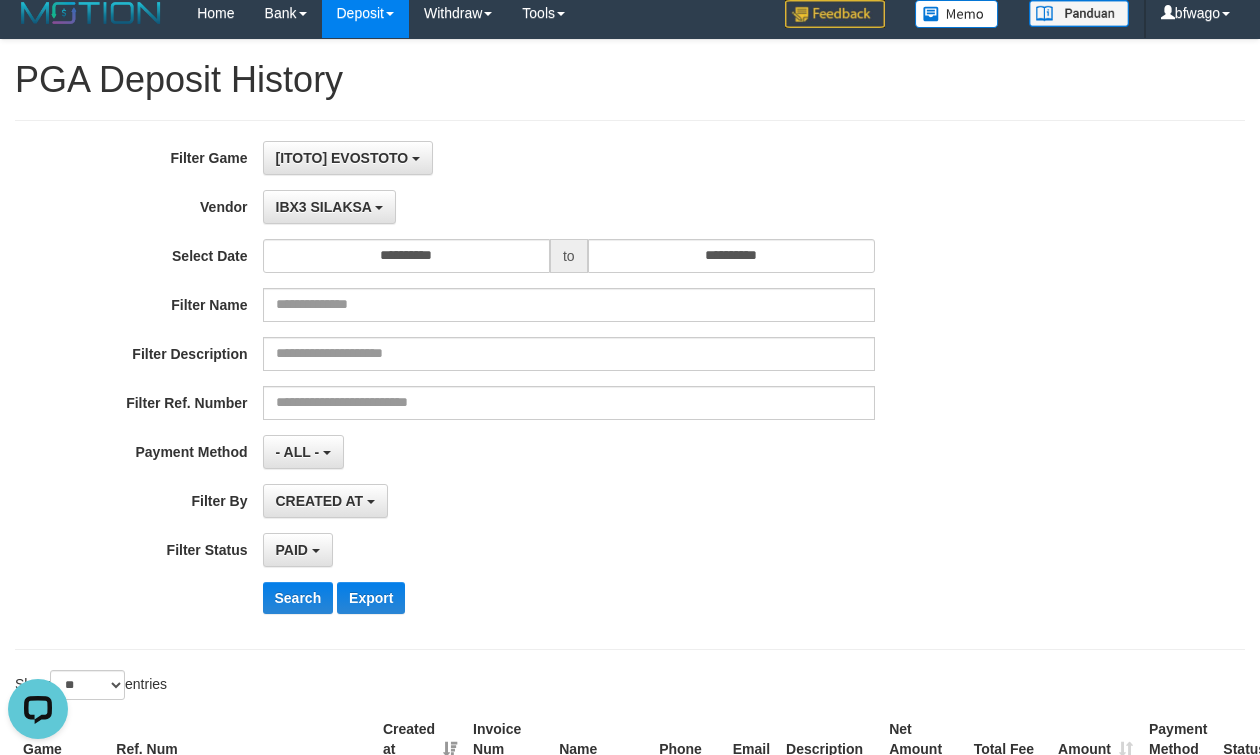 click on "**********" at bounding box center [525, 385] 